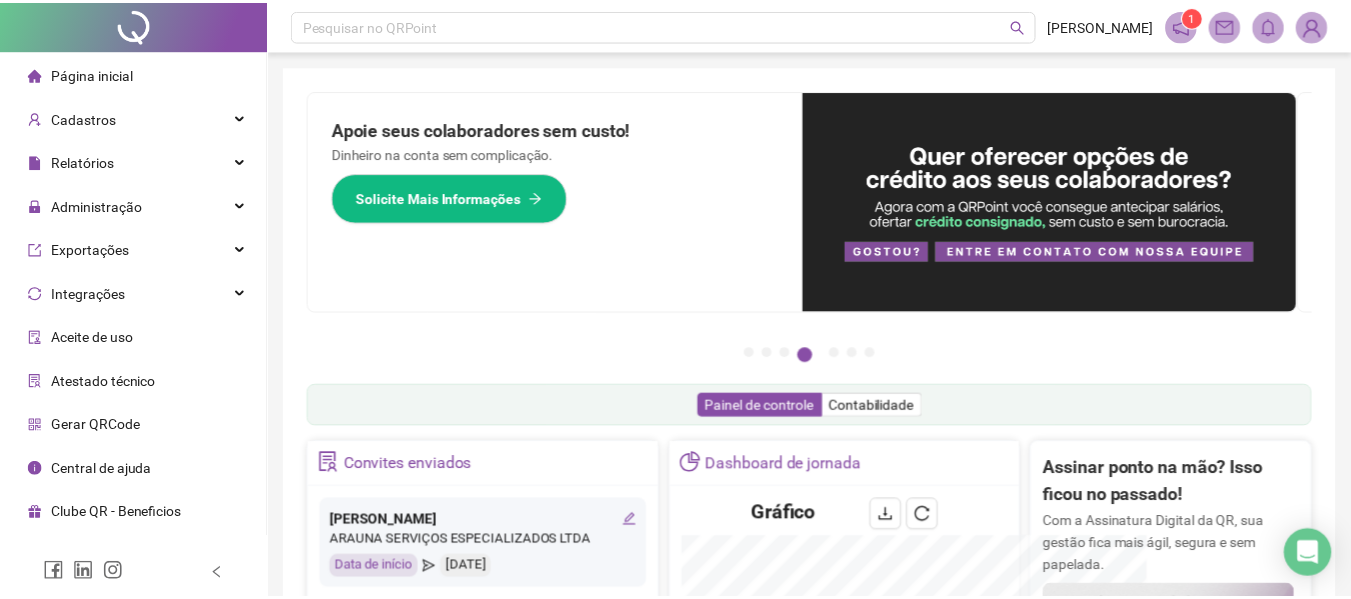 scroll, scrollTop: 0, scrollLeft: 0, axis: both 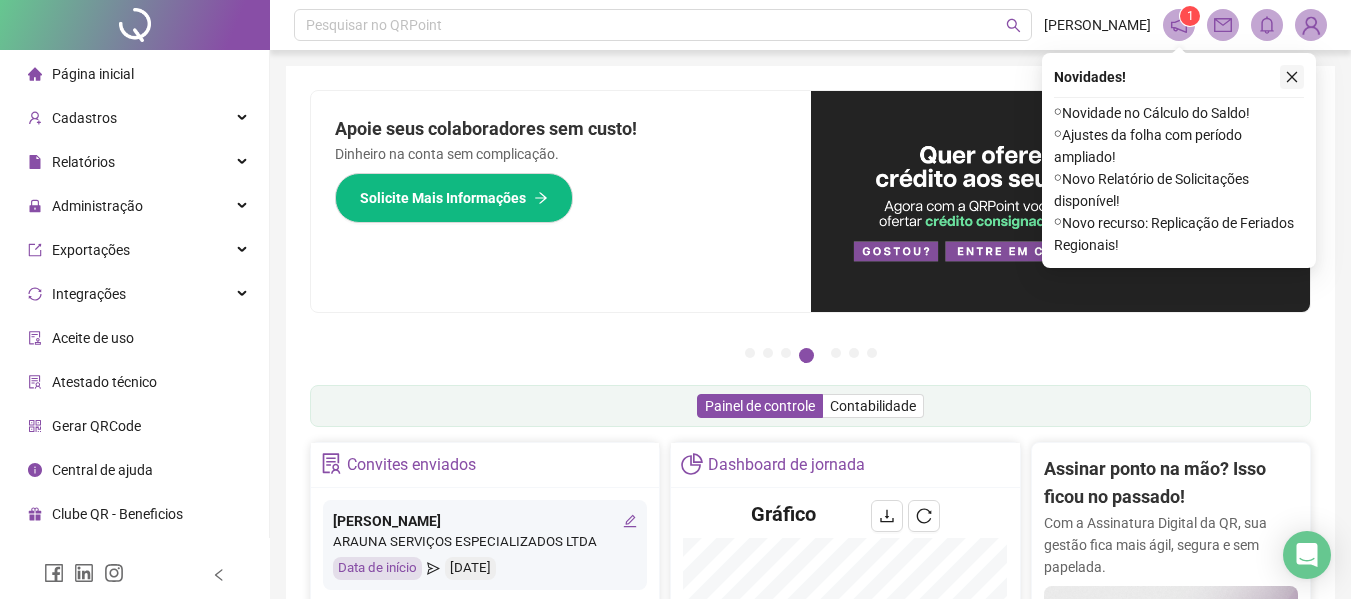 click 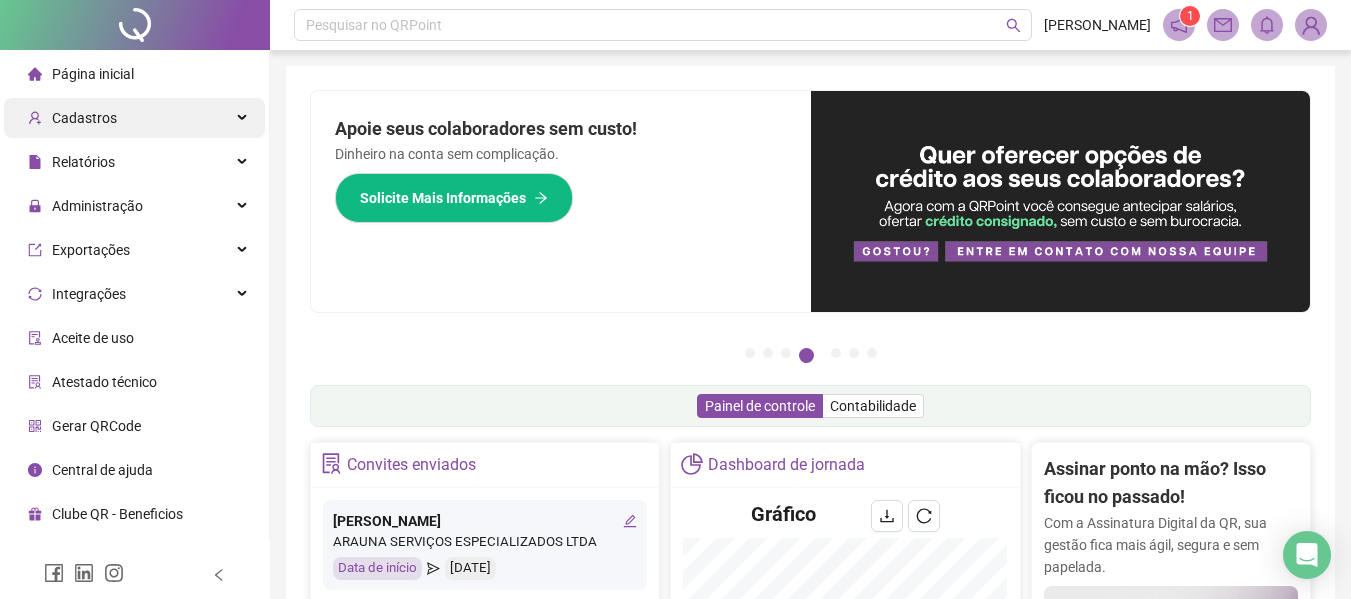 click on "Cadastros" at bounding box center [134, 118] 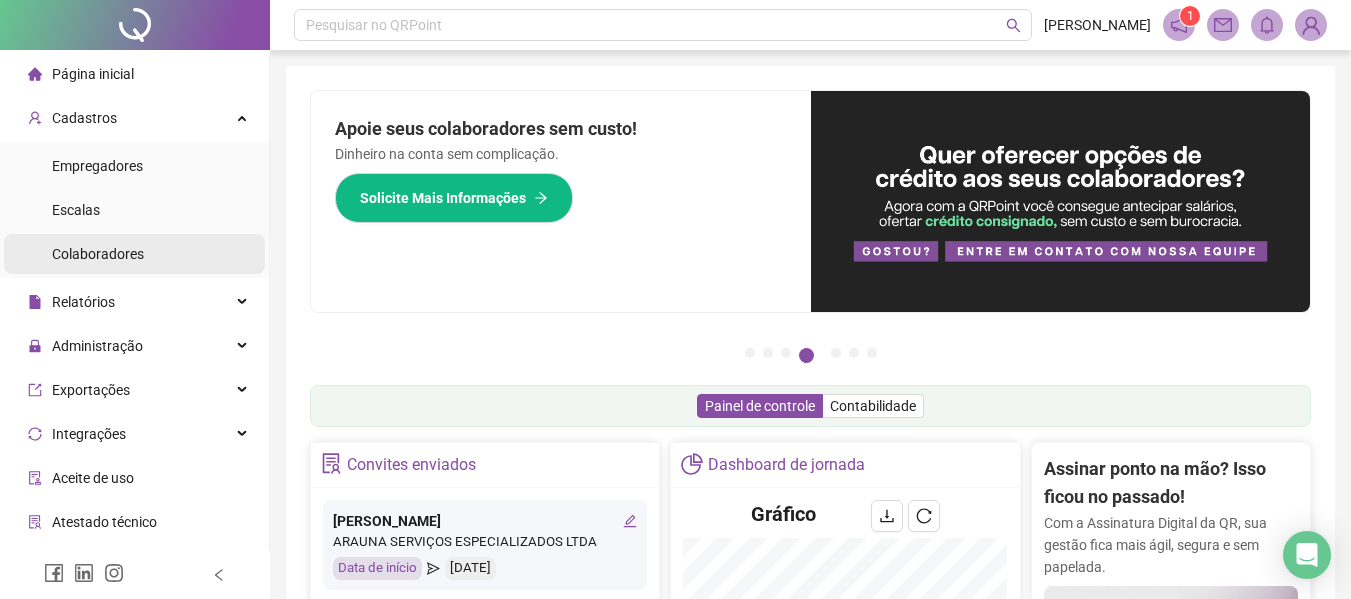 click on "Colaboradores" at bounding box center [98, 254] 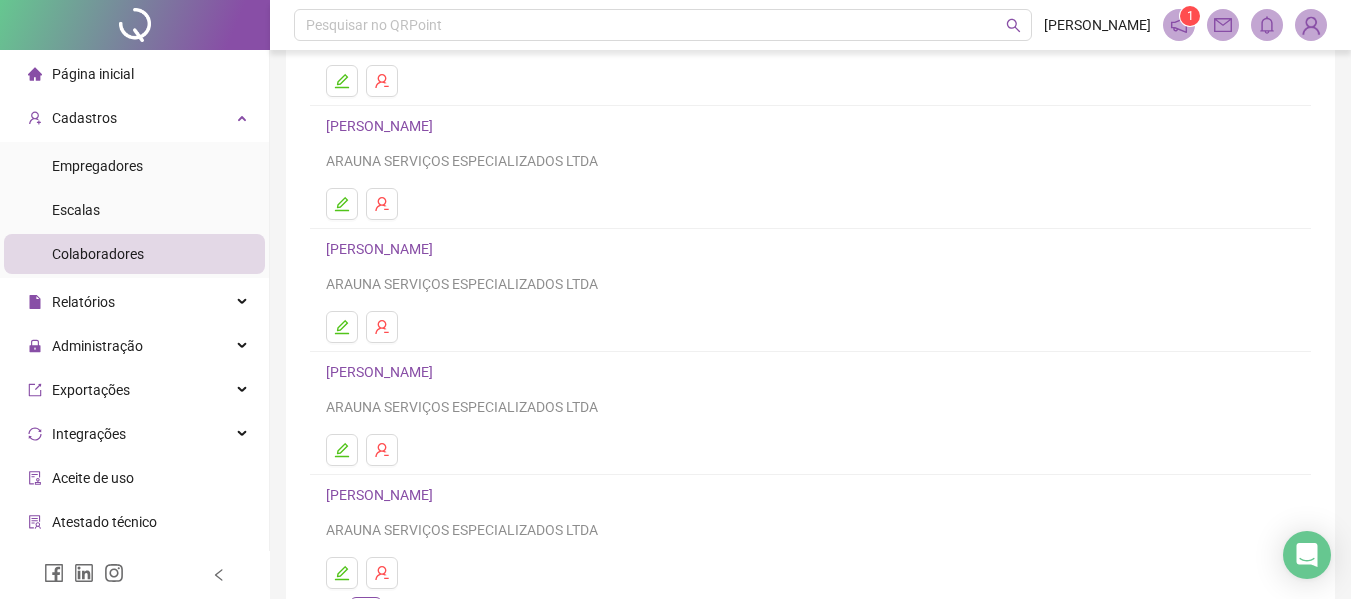 scroll, scrollTop: 368, scrollLeft: 0, axis: vertical 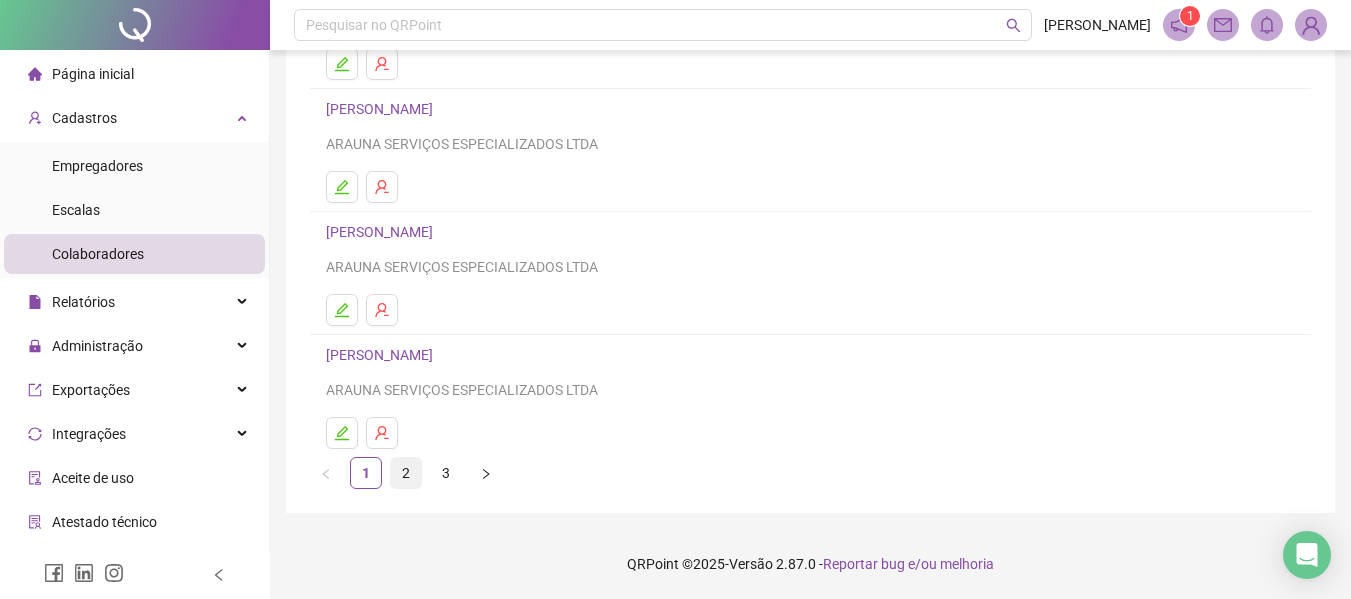 click on "2" at bounding box center (406, 473) 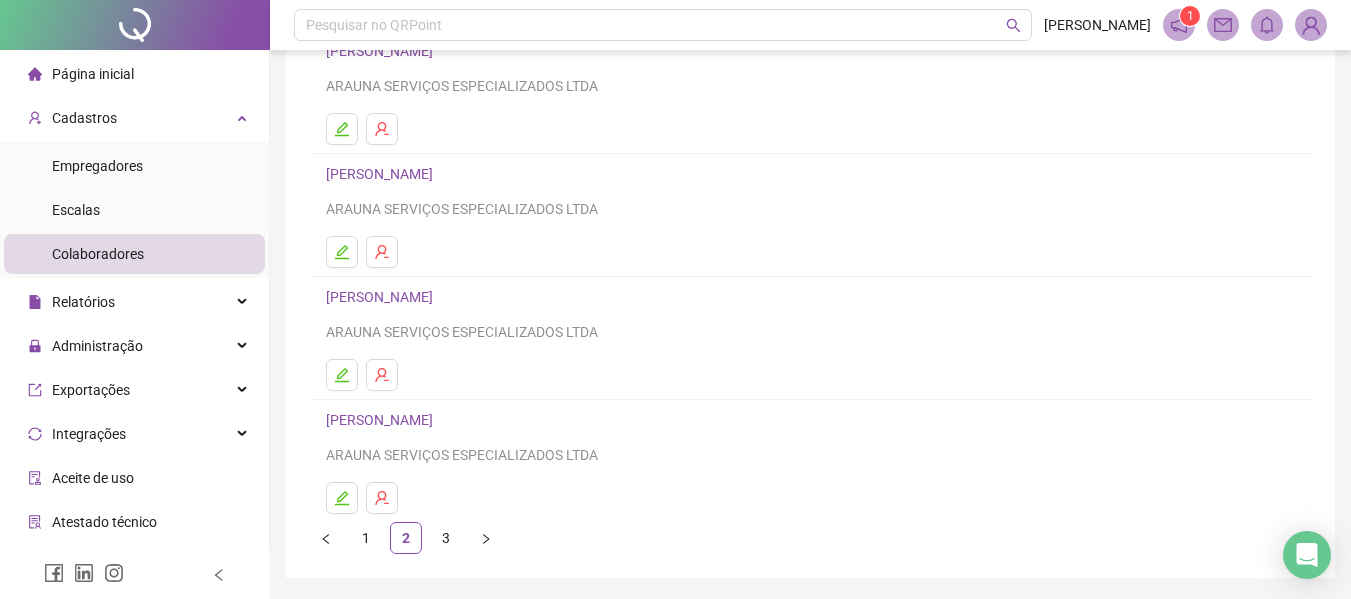 scroll, scrollTop: 268, scrollLeft: 0, axis: vertical 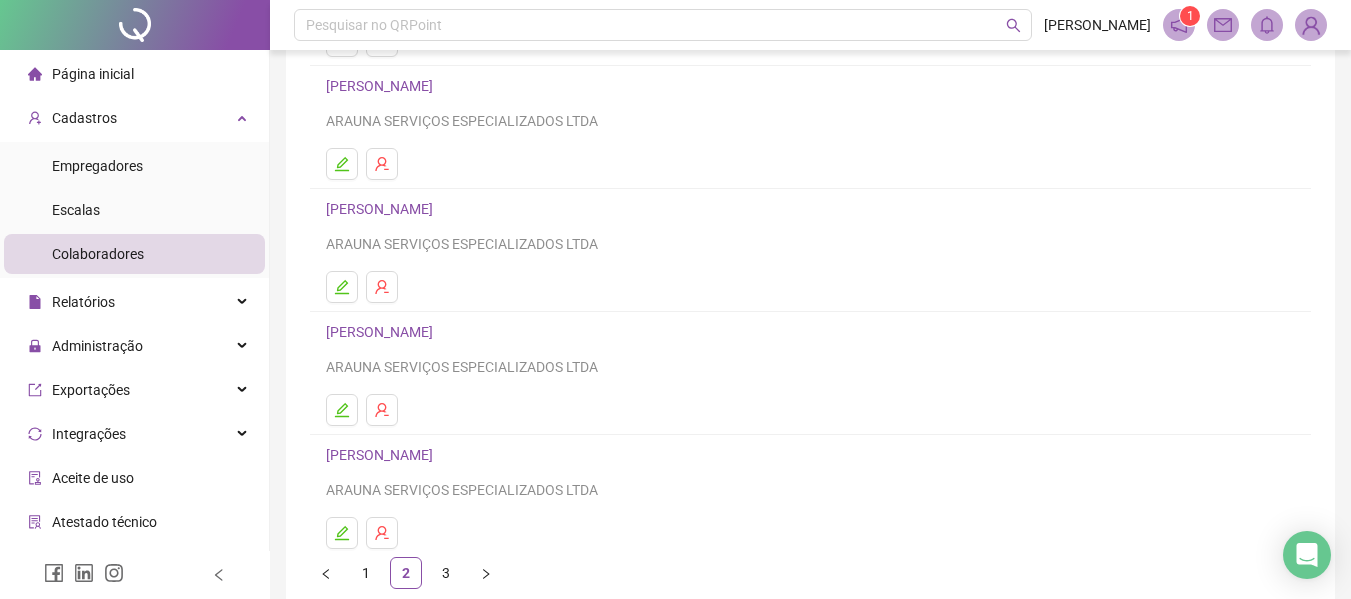 click on "[PERSON_NAME]" at bounding box center [382, 332] 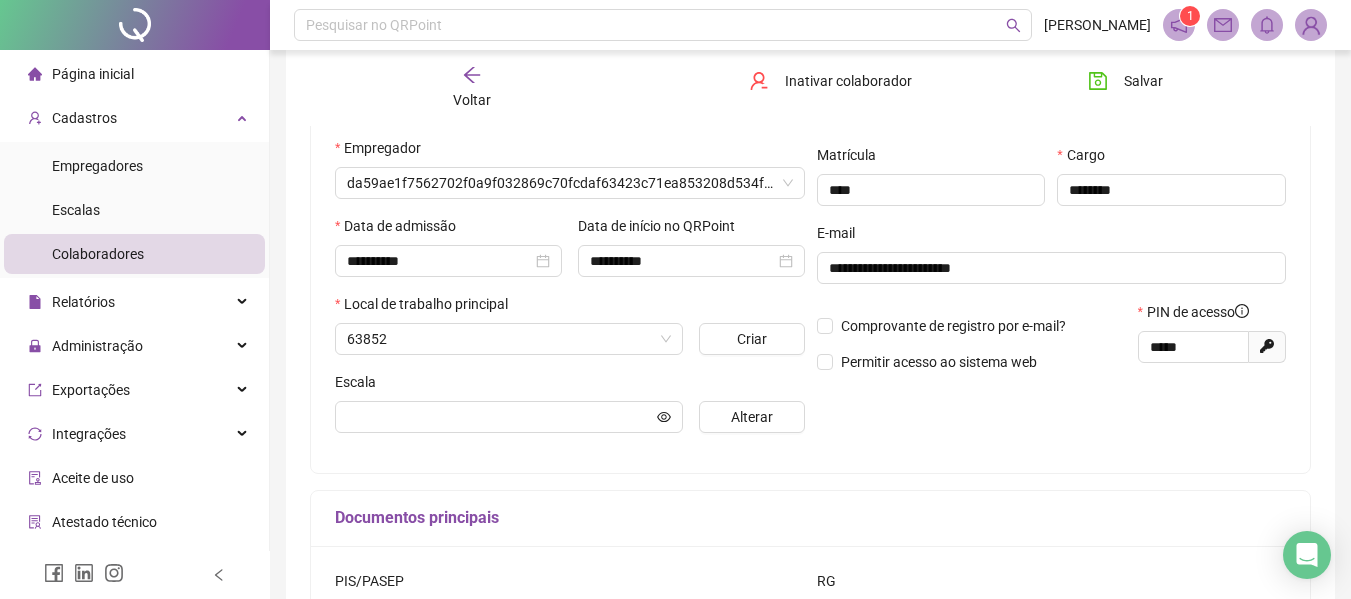 scroll, scrollTop: 278, scrollLeft: 0, axis: vertical 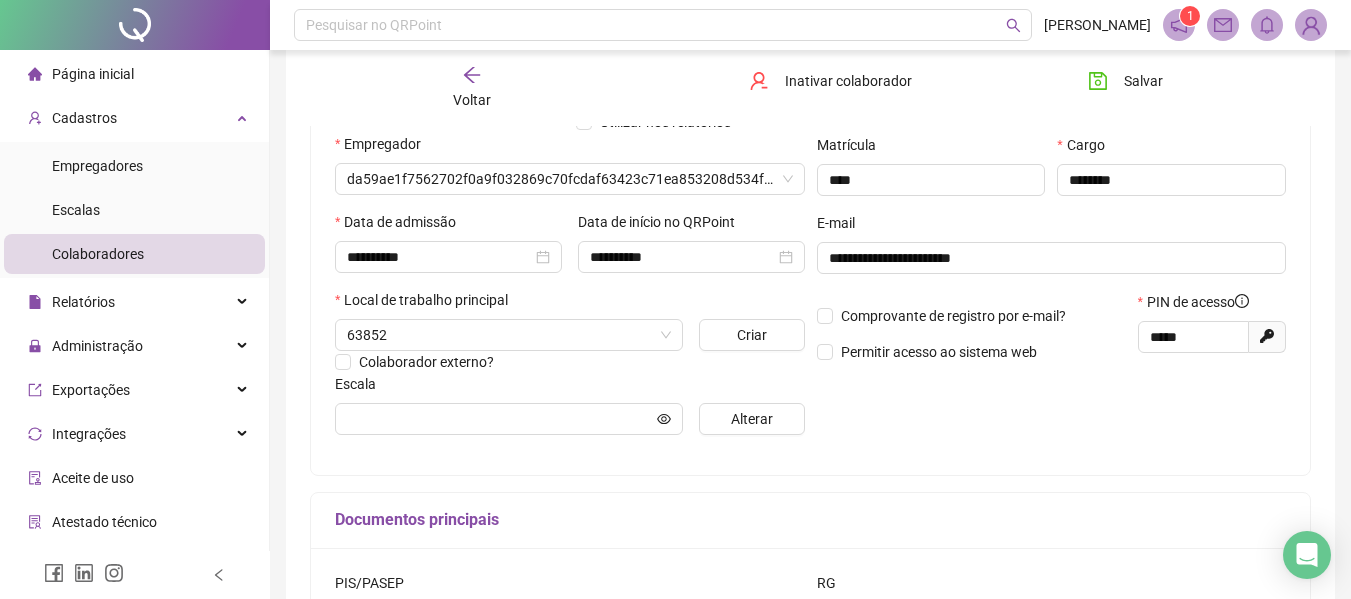 type on "**********" 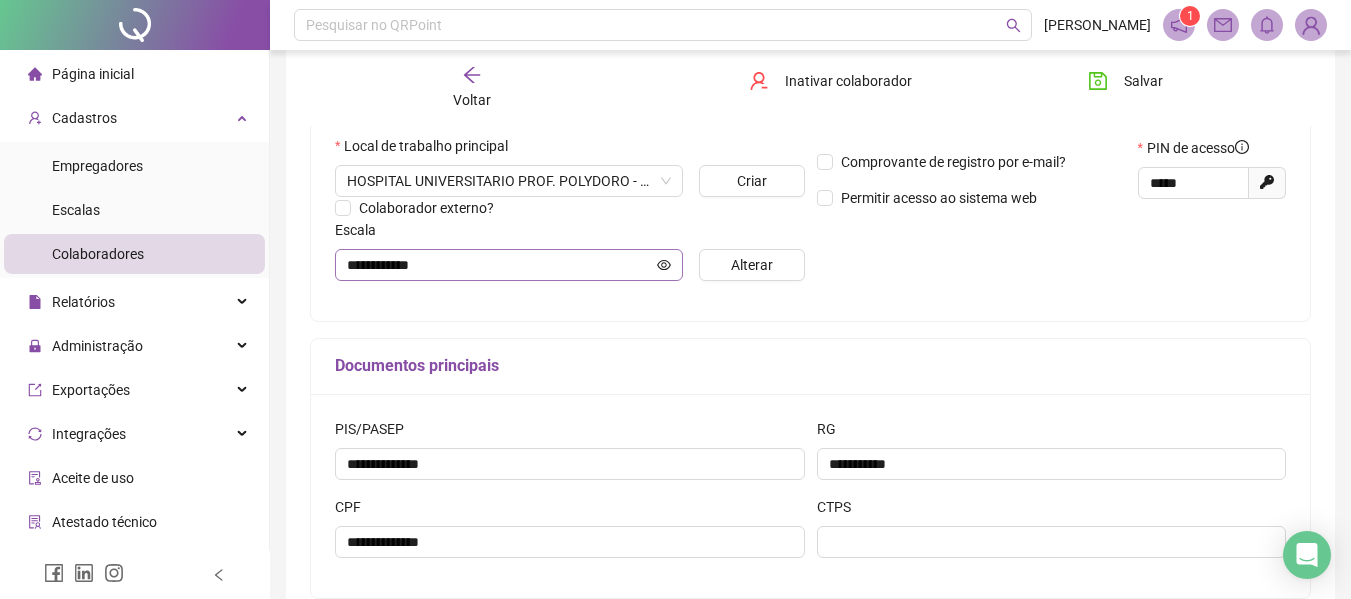 scroll, scrollTop: 542, scrollLeft: 0, axis: vertical 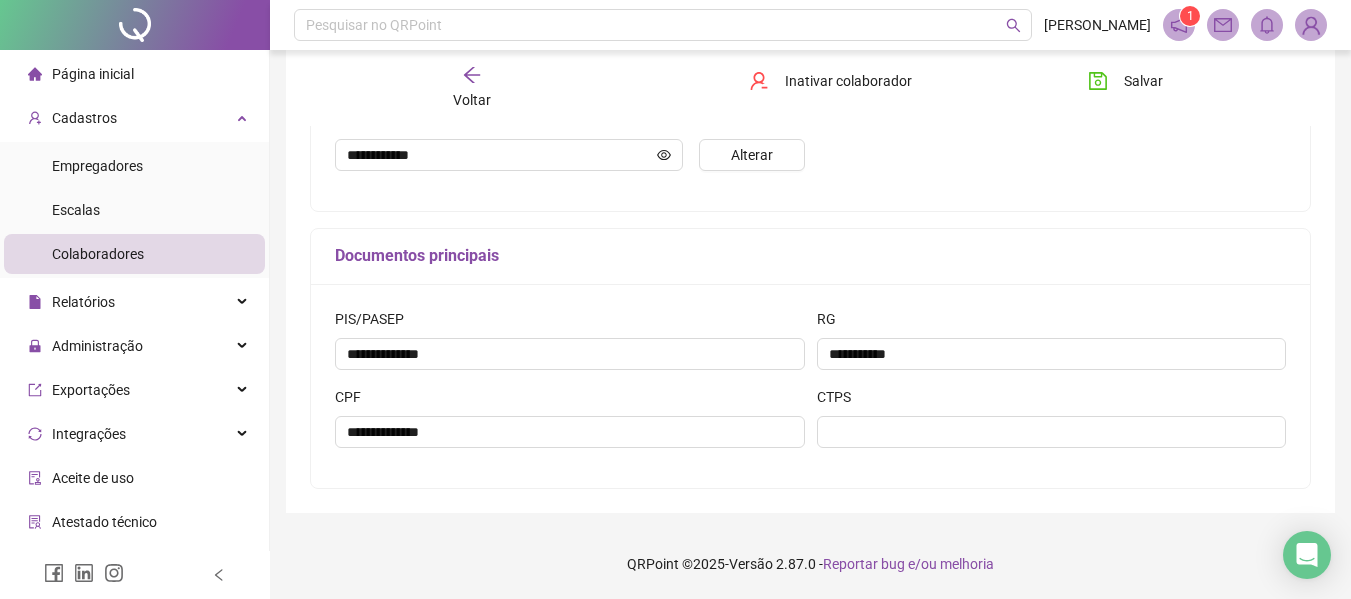 click on "Colaboradores" at bounding box center [98, 254] 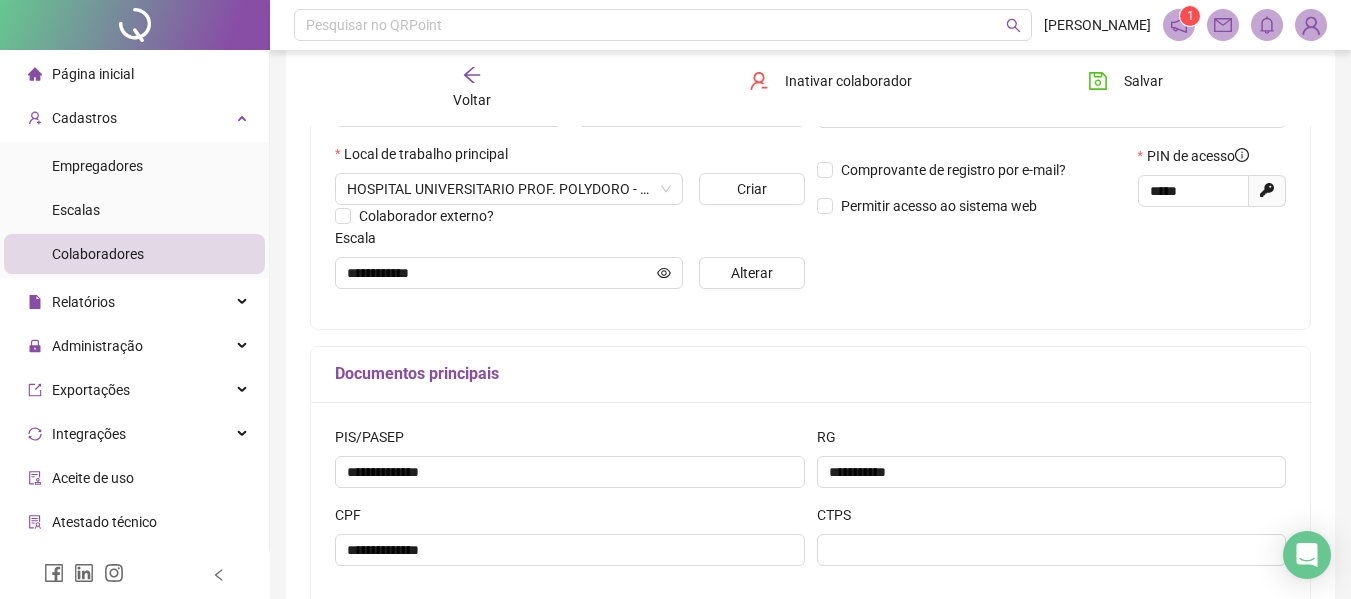 scroll, scrollTop: 342, scrollLeft: 0, axis: vertical 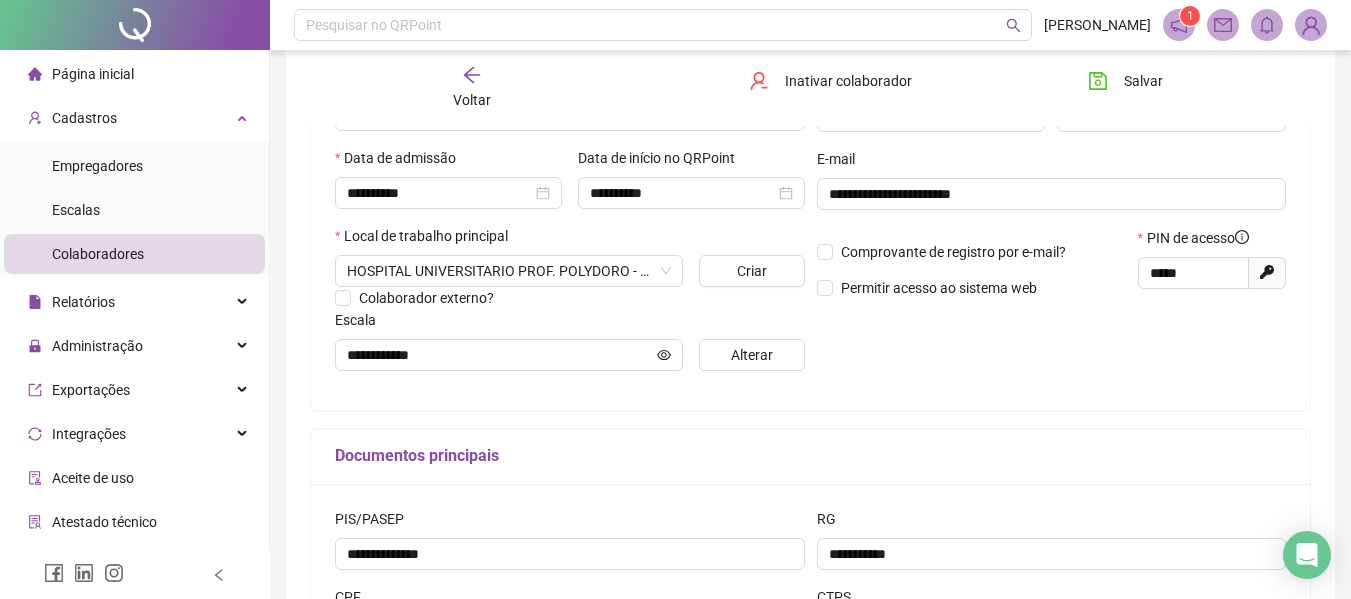 click on "Página inicial" at bounding box center [93, 74] 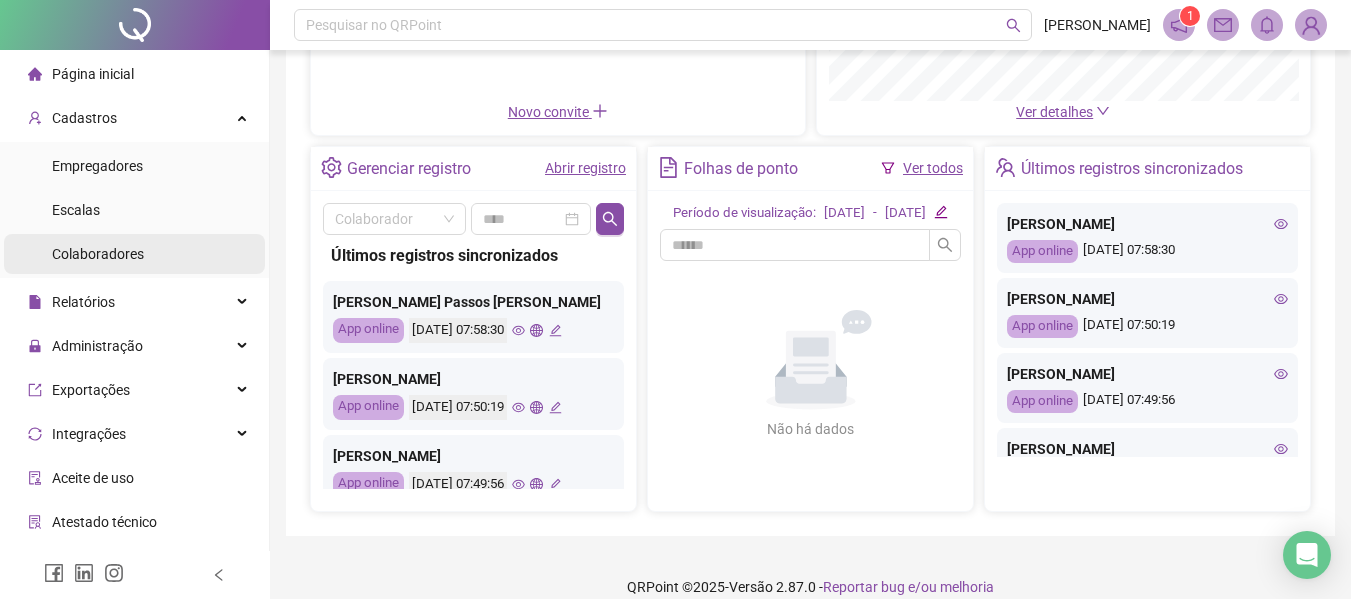 click on "Colaboradores" at bounding box center [98, 254] 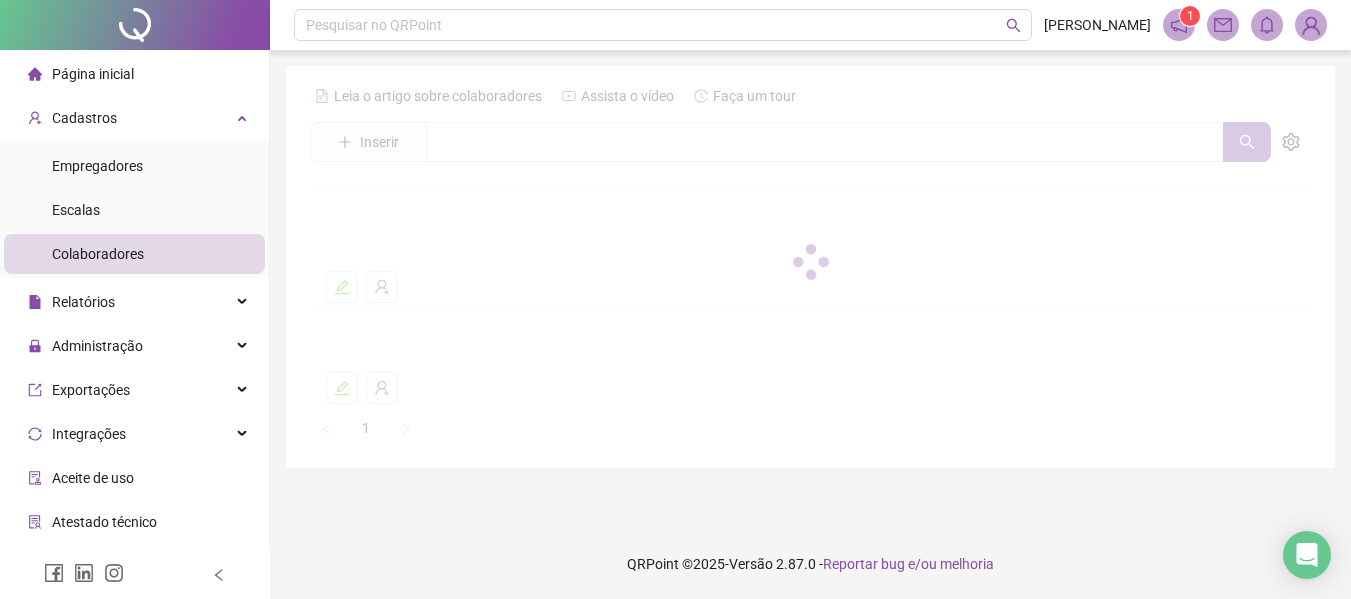 scroll, scrollTop: 0, scrollLeft: 0, axis: both 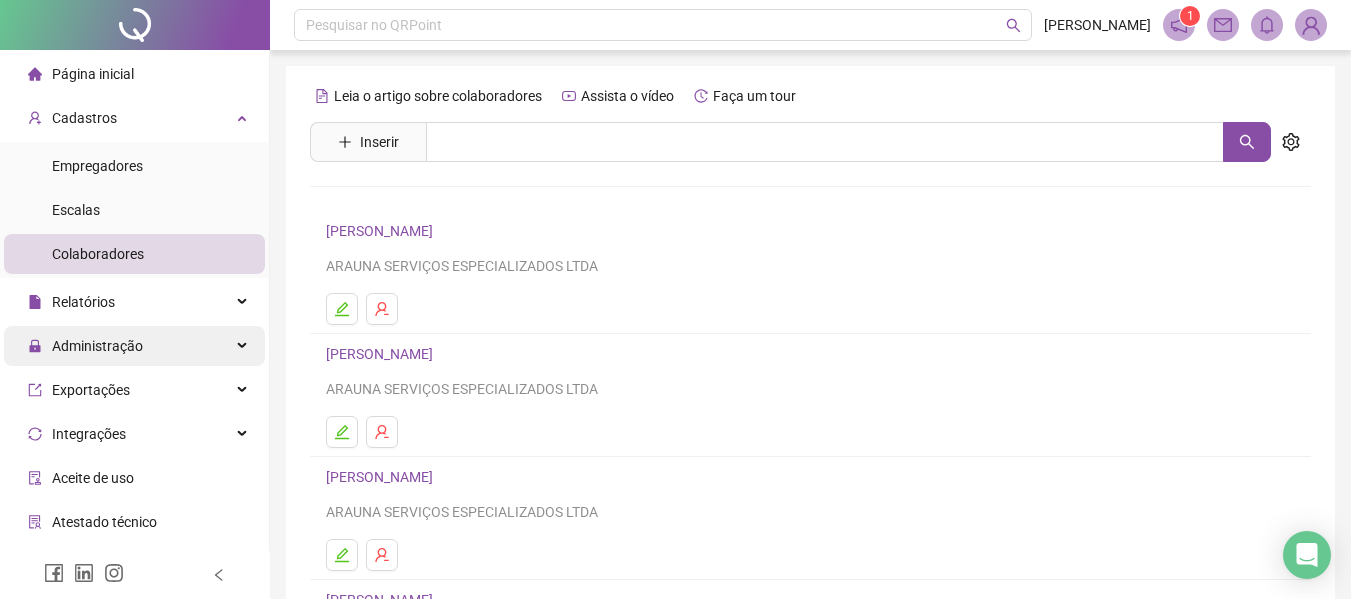 click on "Administração" at bounding box center [97, 346] 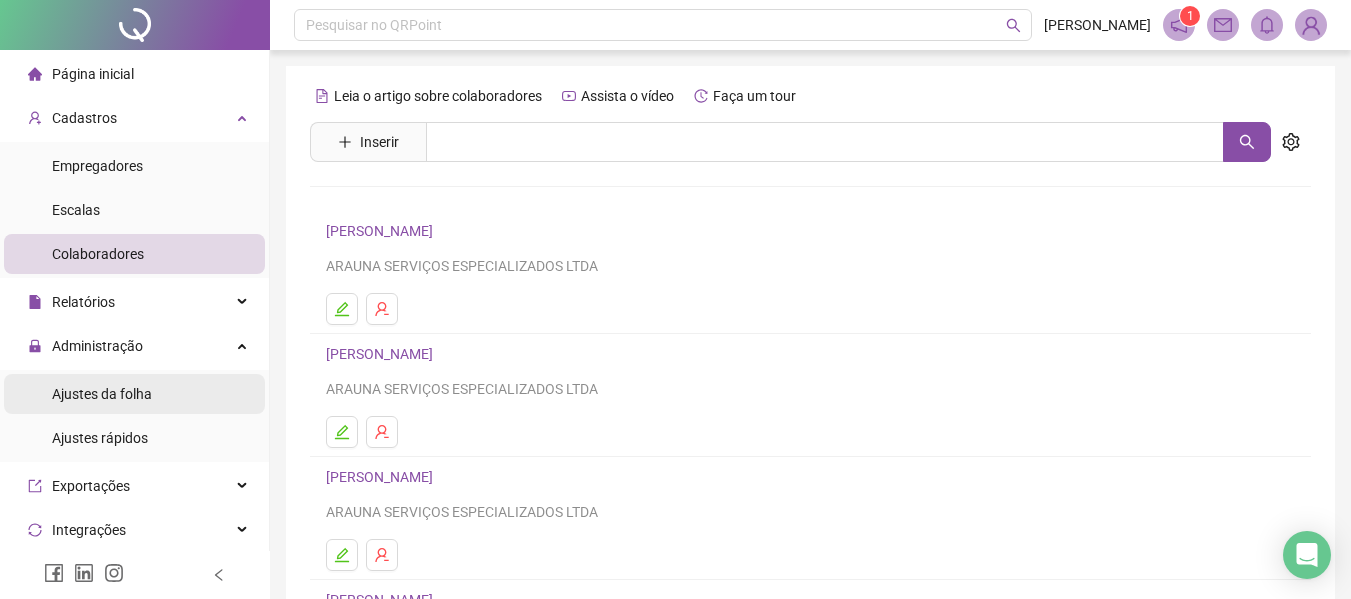 click on "Ajustes da folha" at bounding box center (102, 394) 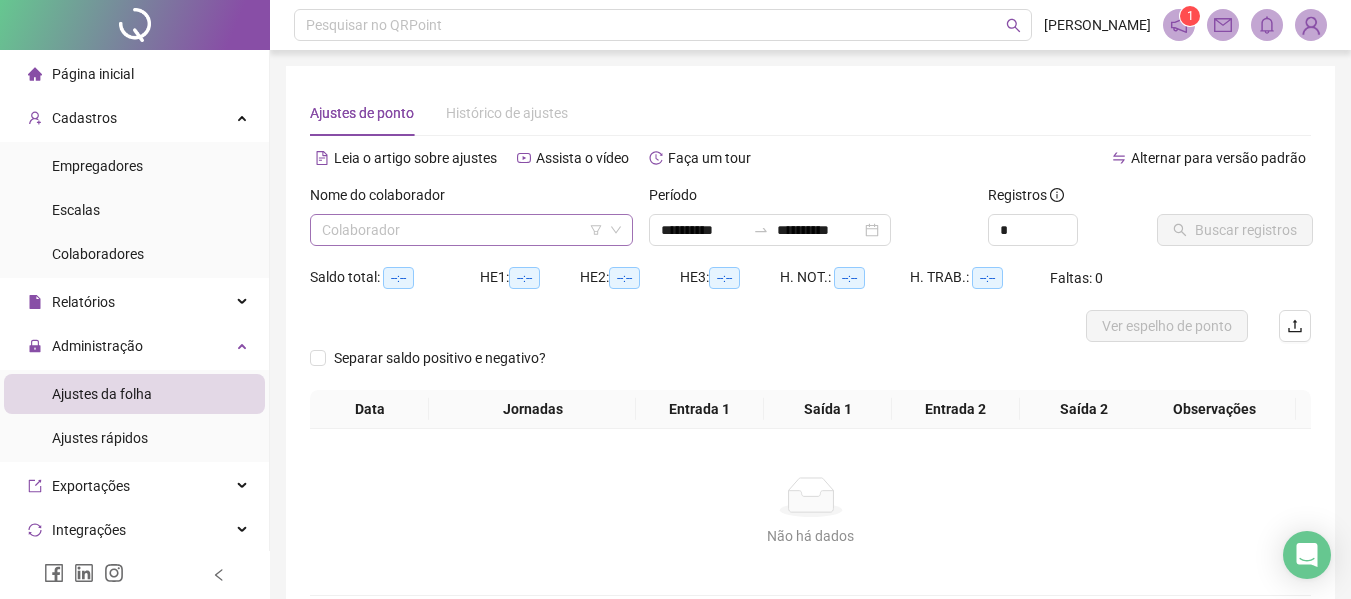 click at bounding box center [465, 230] 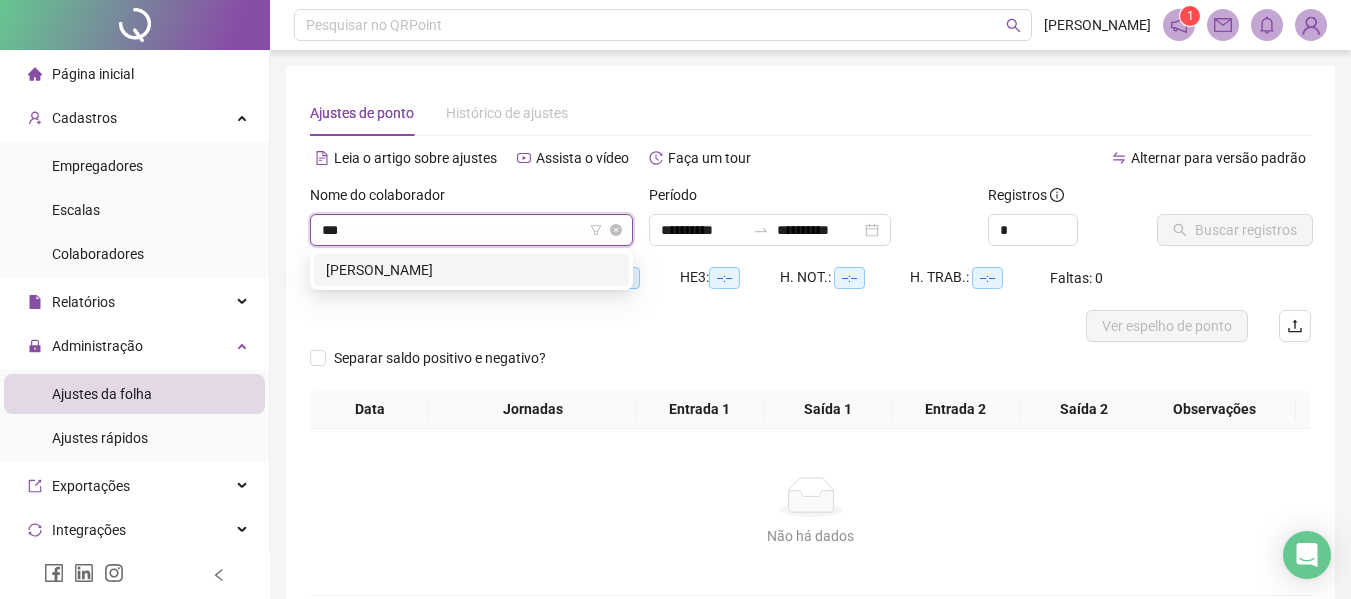 type on "****" 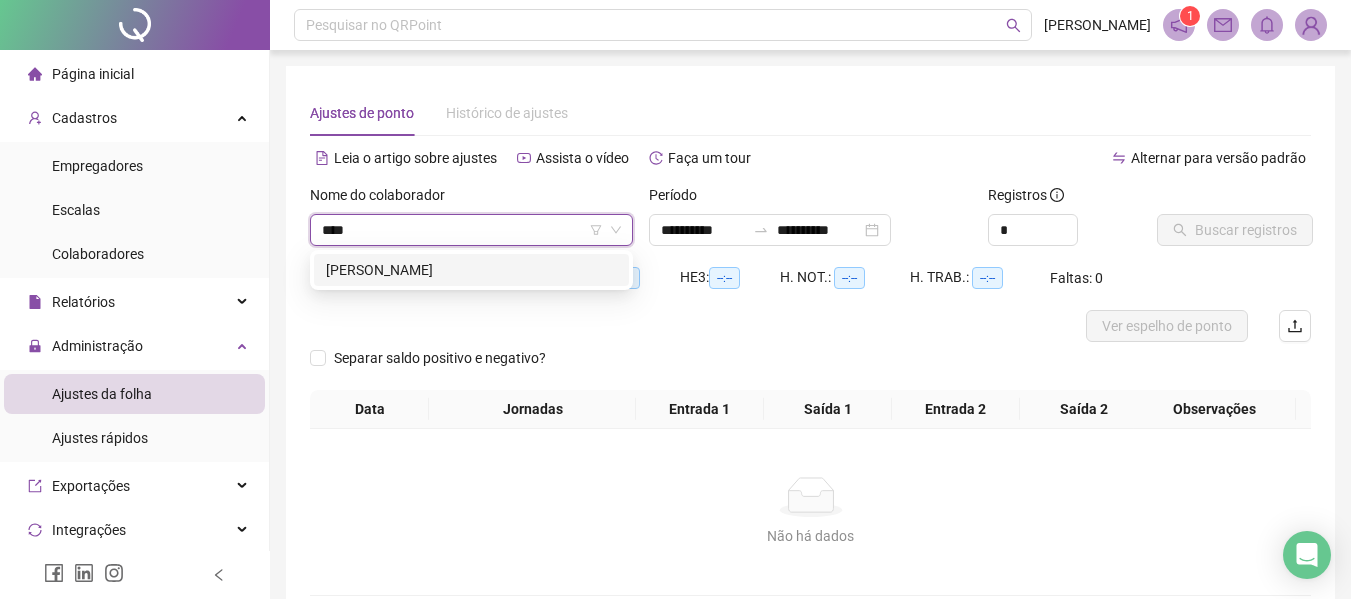 click on "[PERSON_NAME]" at bounding box center (471, 270) 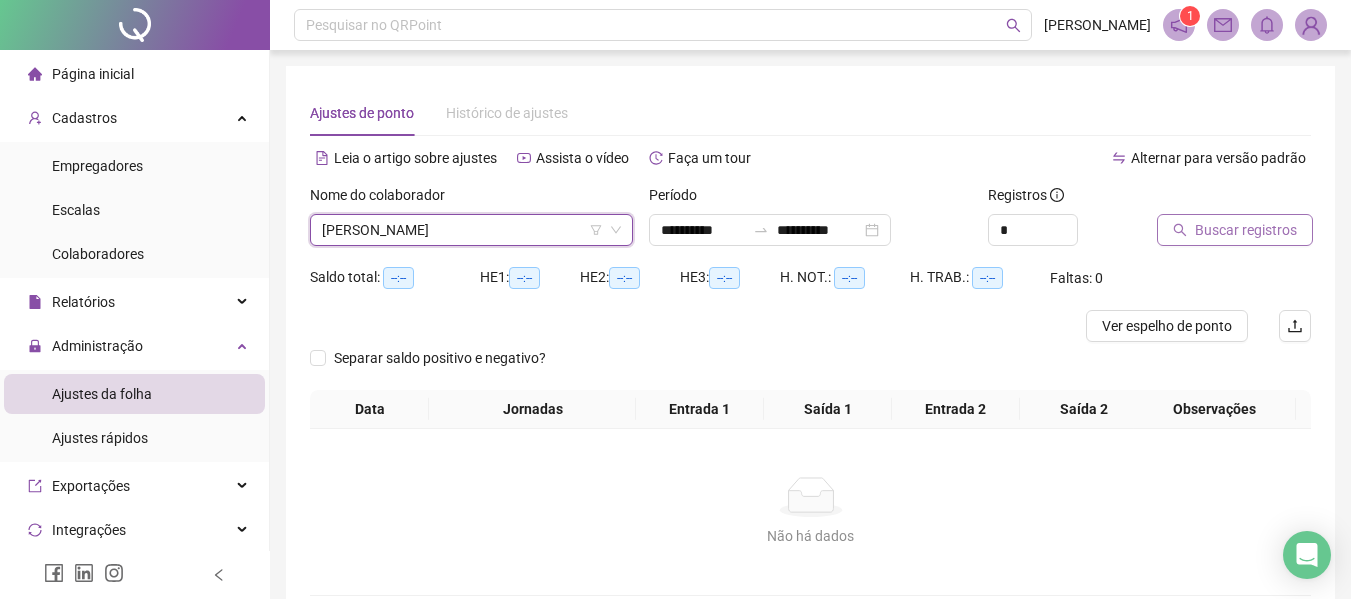 click on "Buscar registros" at bounding box center [1246, 230] 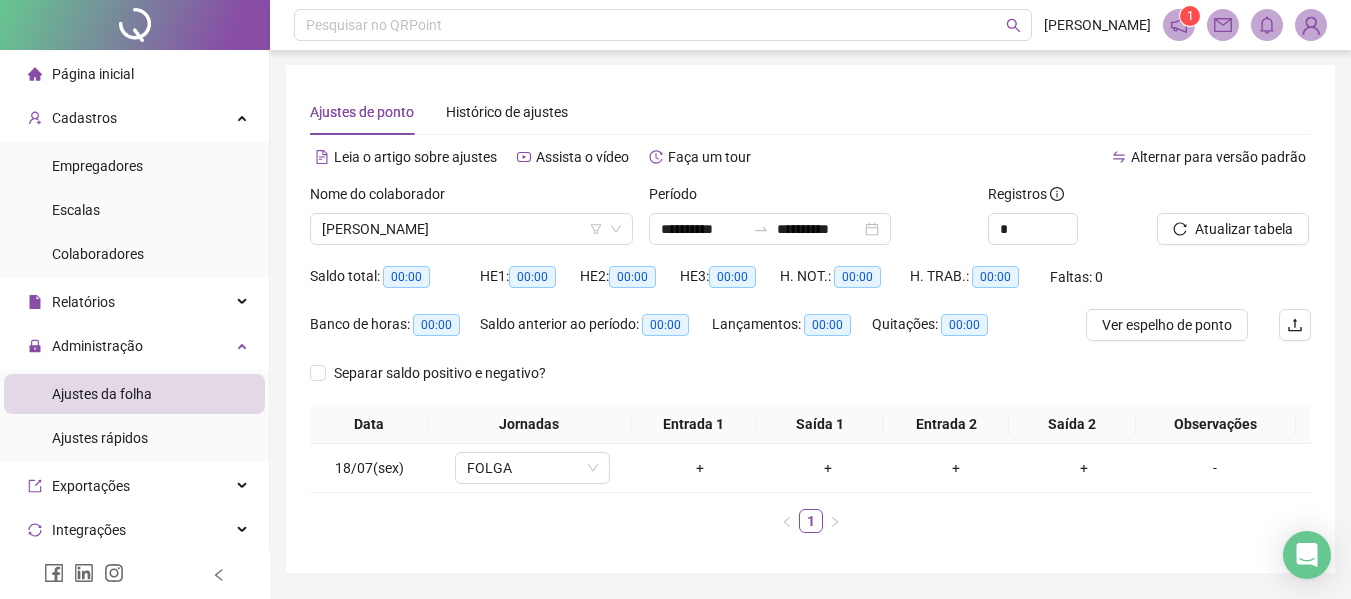 scroll, scrollTop: 0, scrollLeft: 0, axis: both 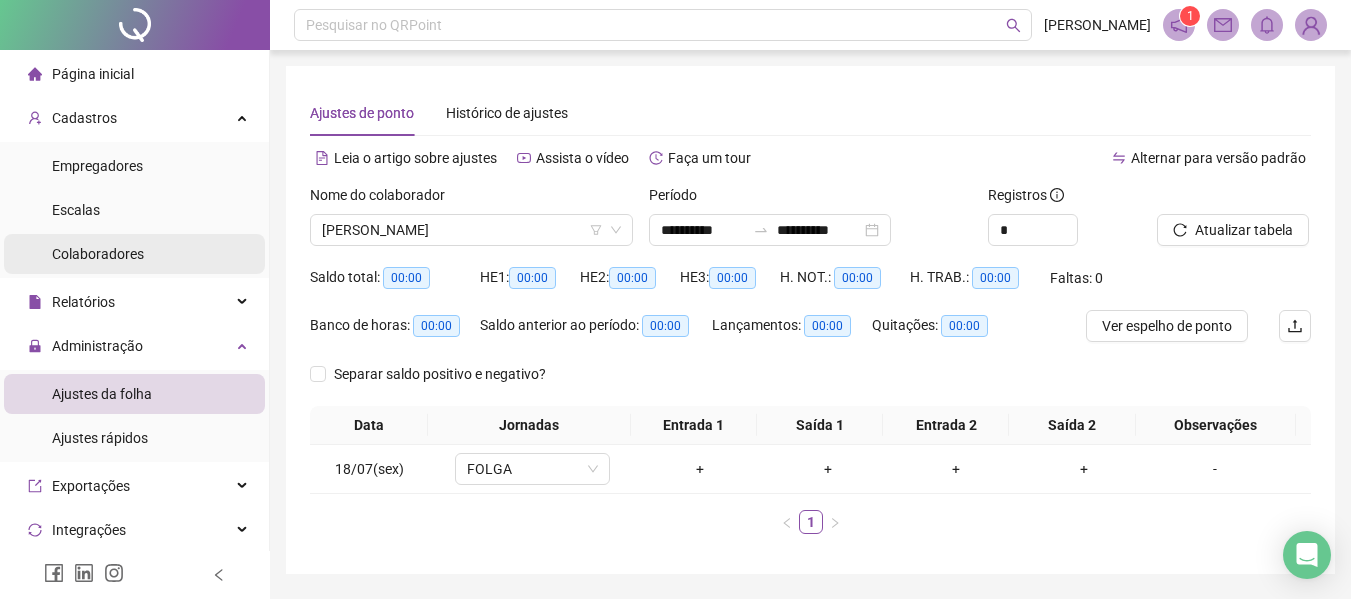 click on "Colaboradores" at bounding box center (98, 254) 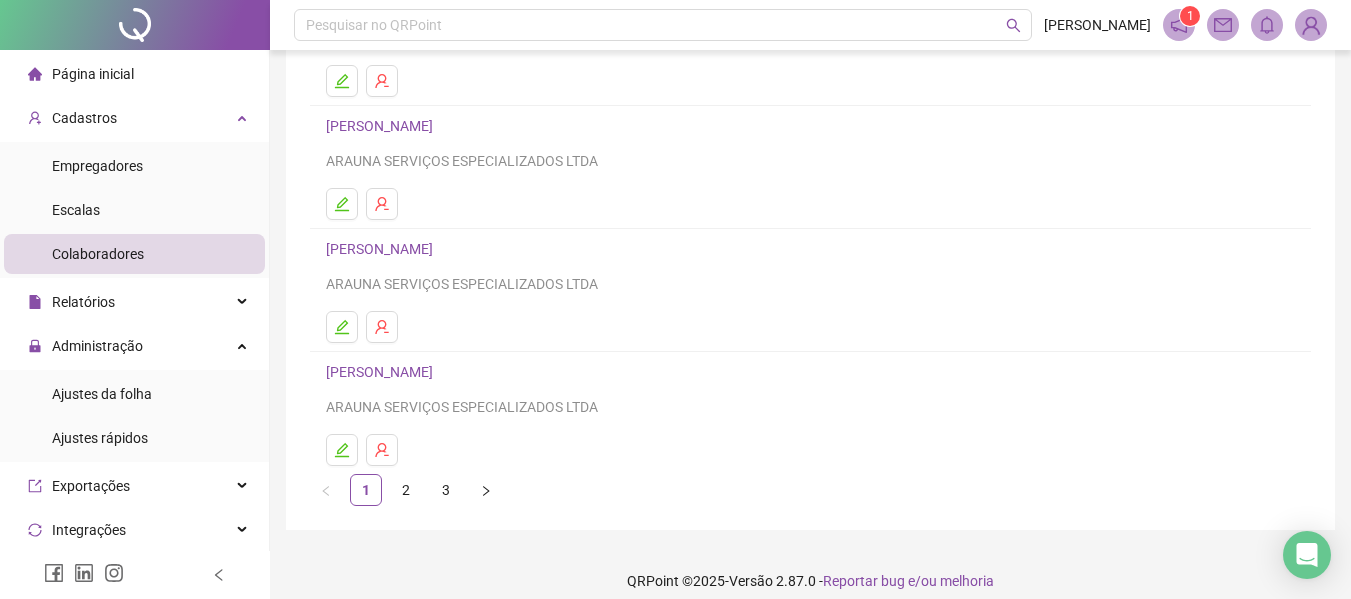 scroll, scrollTop: 368, scrollLeft: 0, axis: vertical 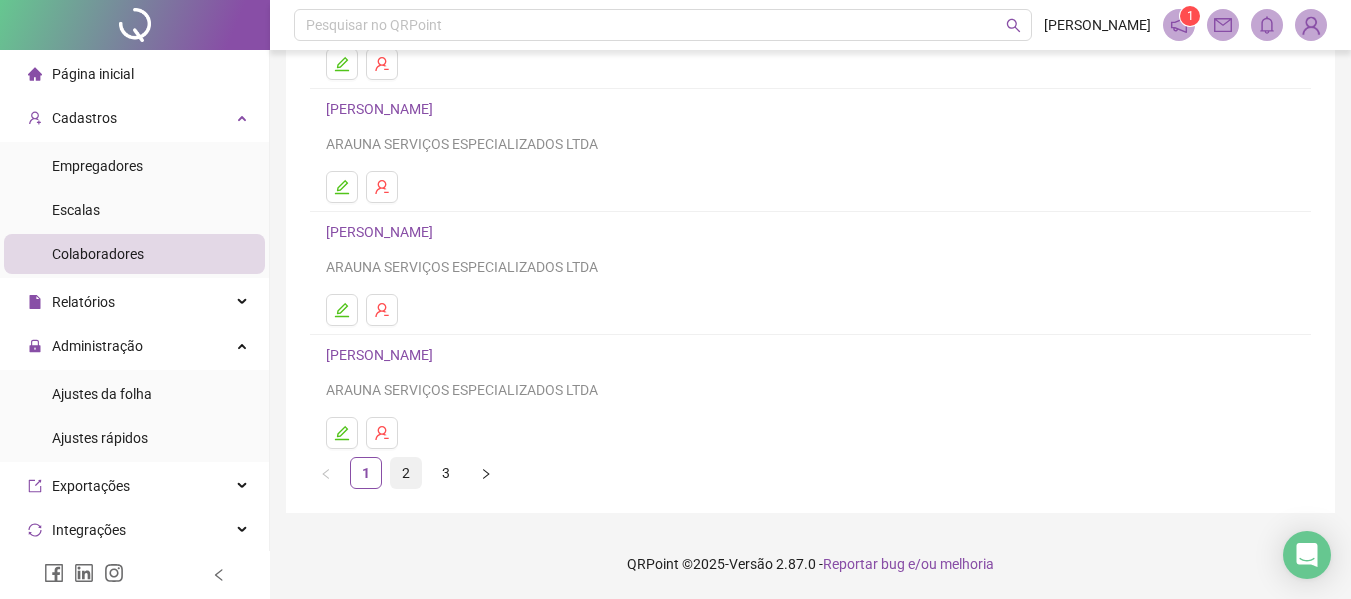 click on "2" at bounding box center [406, 473] 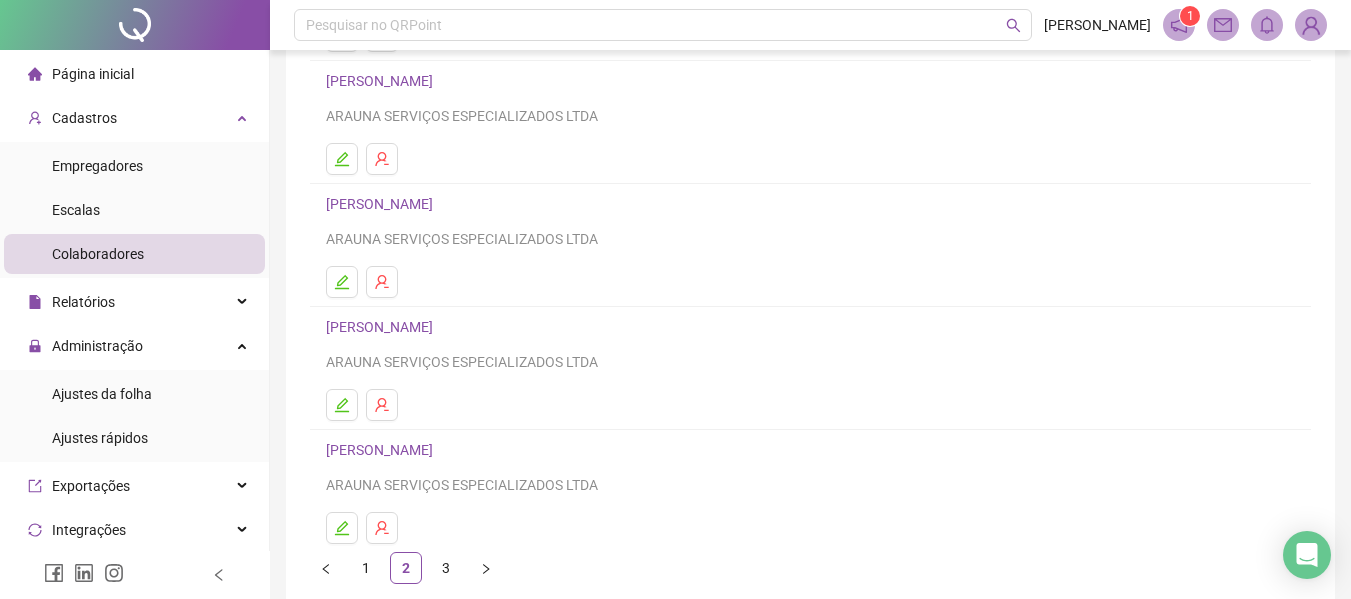 scroll, scrollTop: 300, scrollLeft: 0, axis: vertical 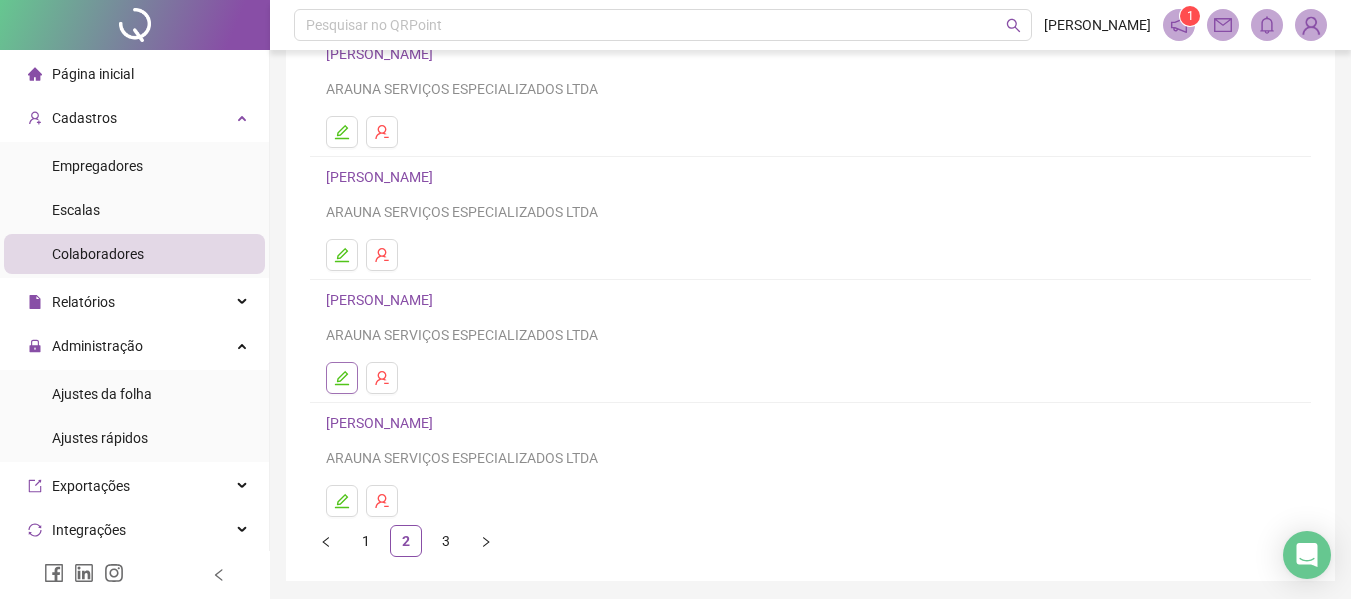 click at bounding box center [342, 378] 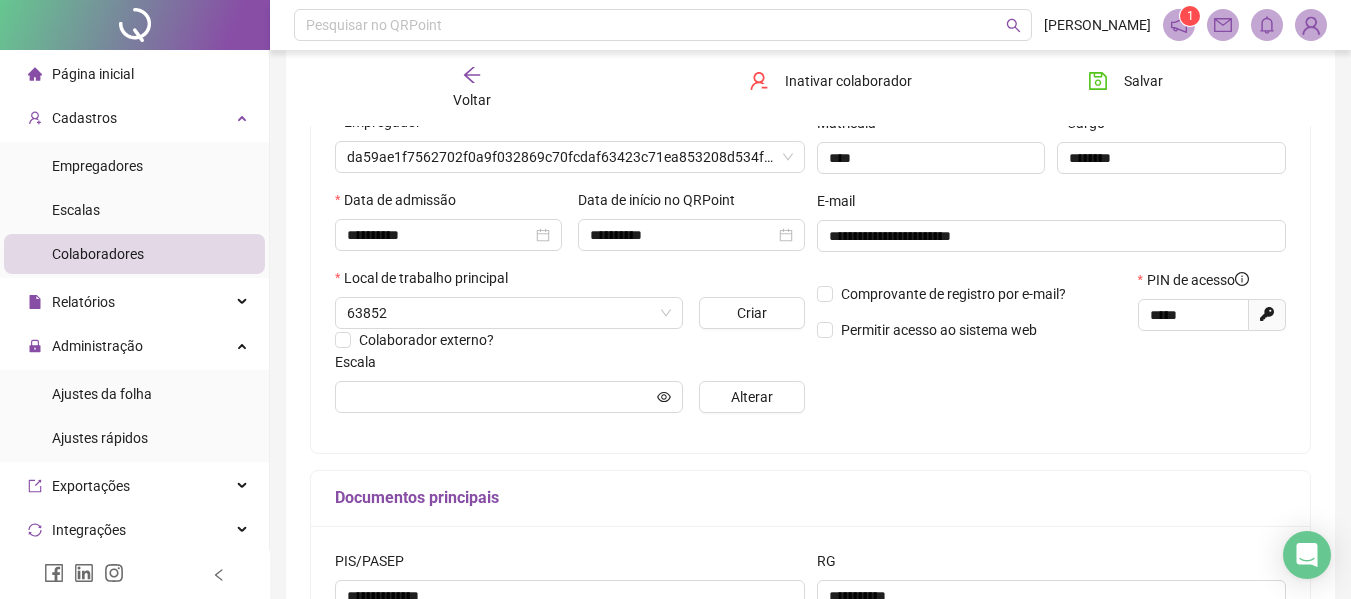 scroll, scrollTop: 310, scrollLeft: 0, axis: vertical 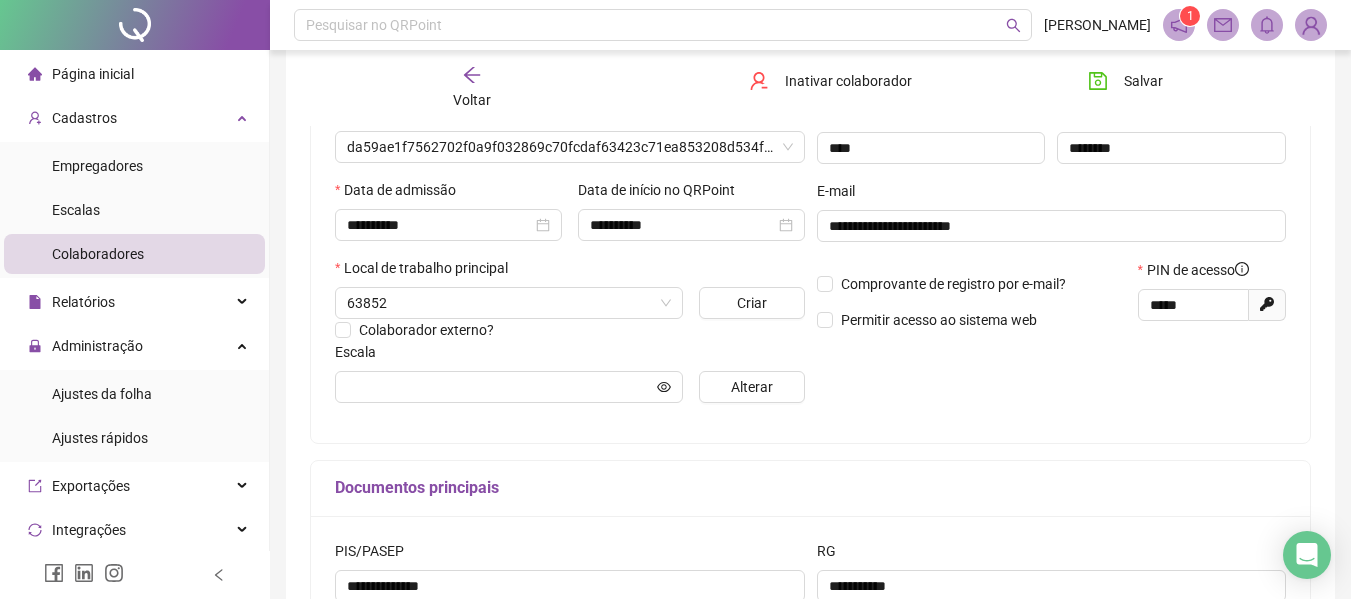 type on "**********" 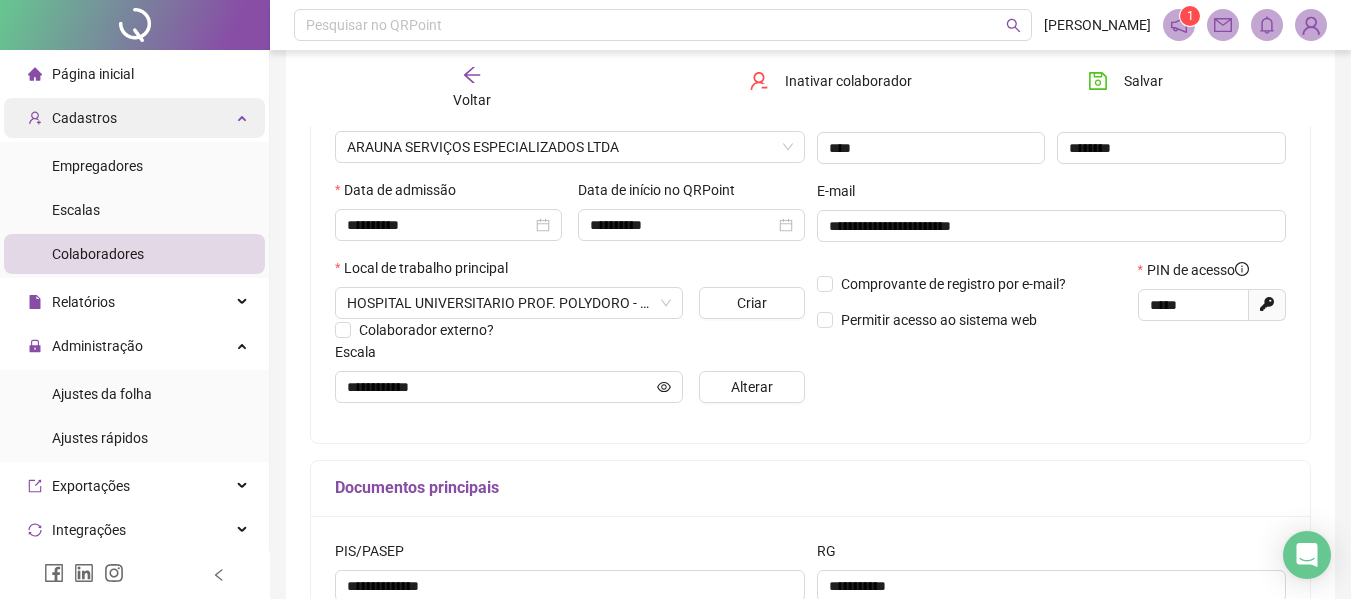 click on "Cadastros" at bounding box center (134, 118) 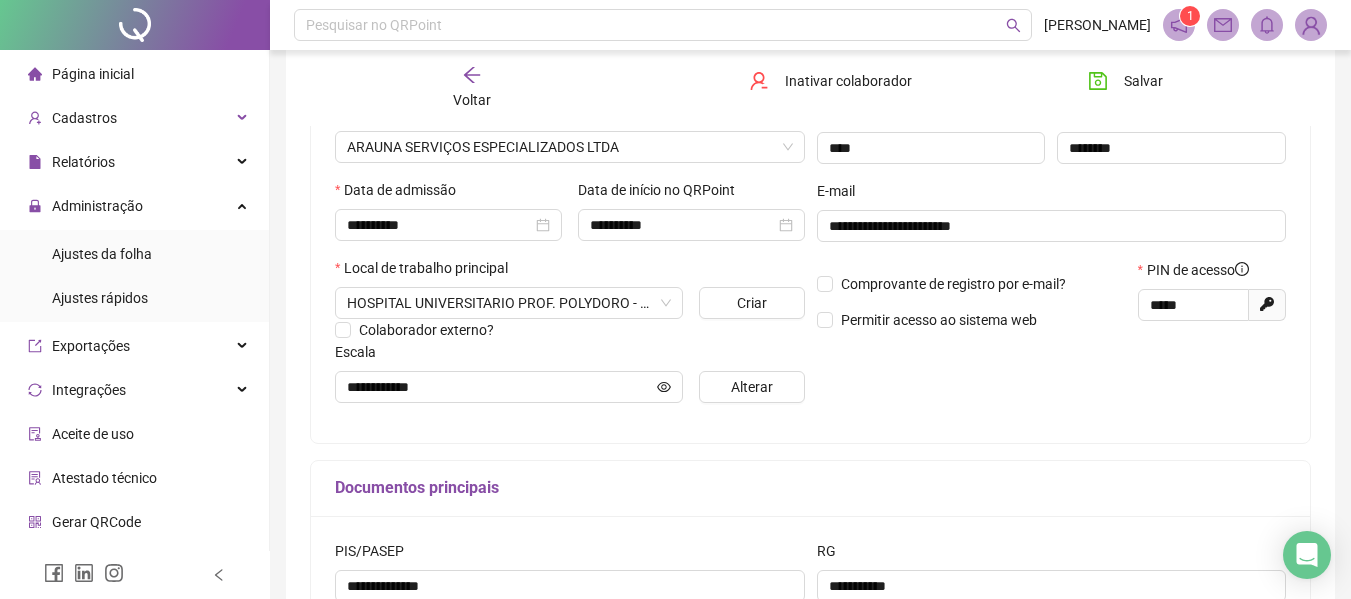 click on "Gerar QRCode" at bounding box center [96, 522] 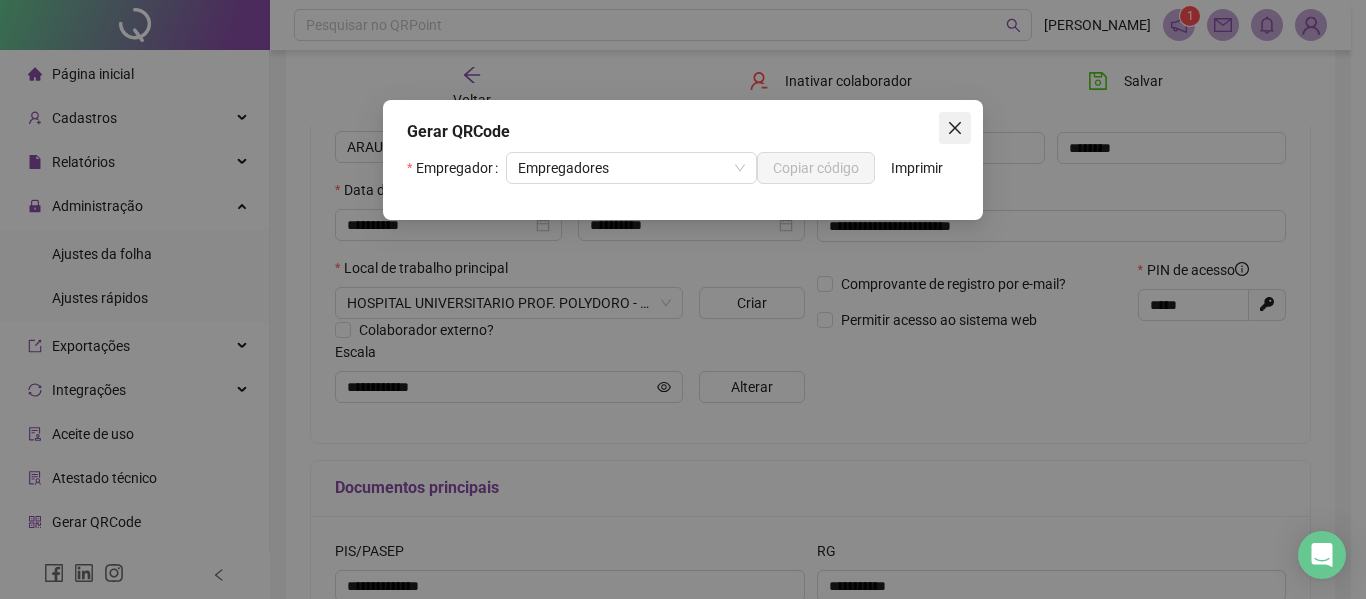 click 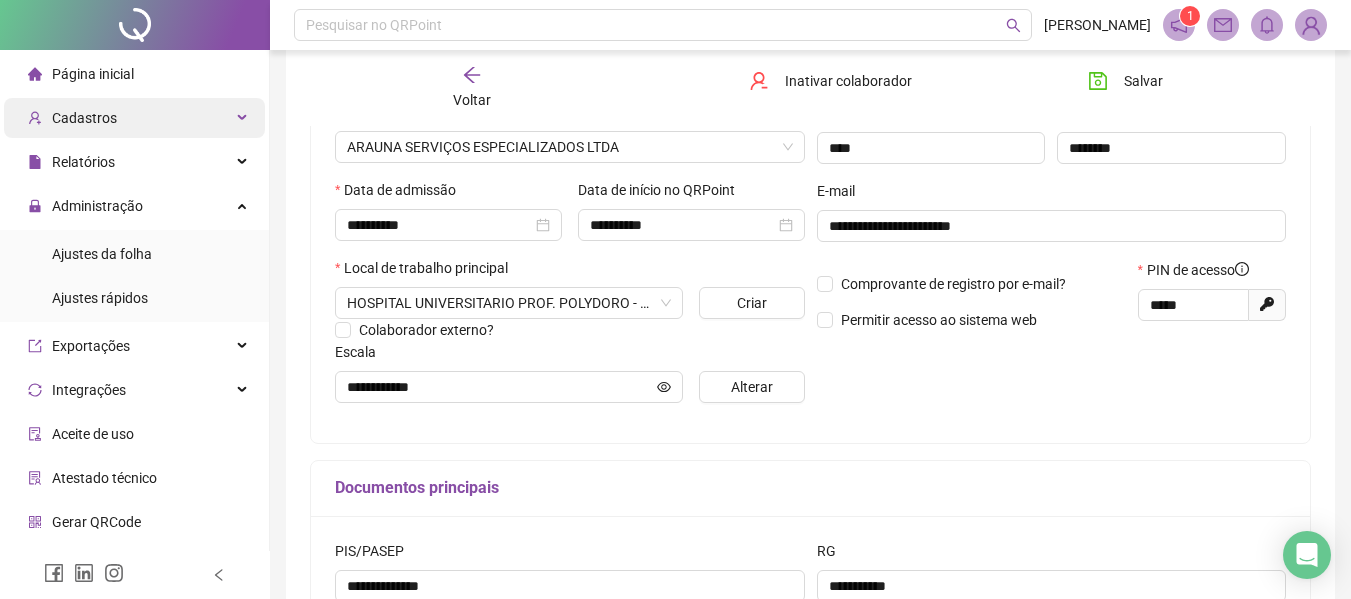 click on "Cadastros" at bounding box center [134, 118] 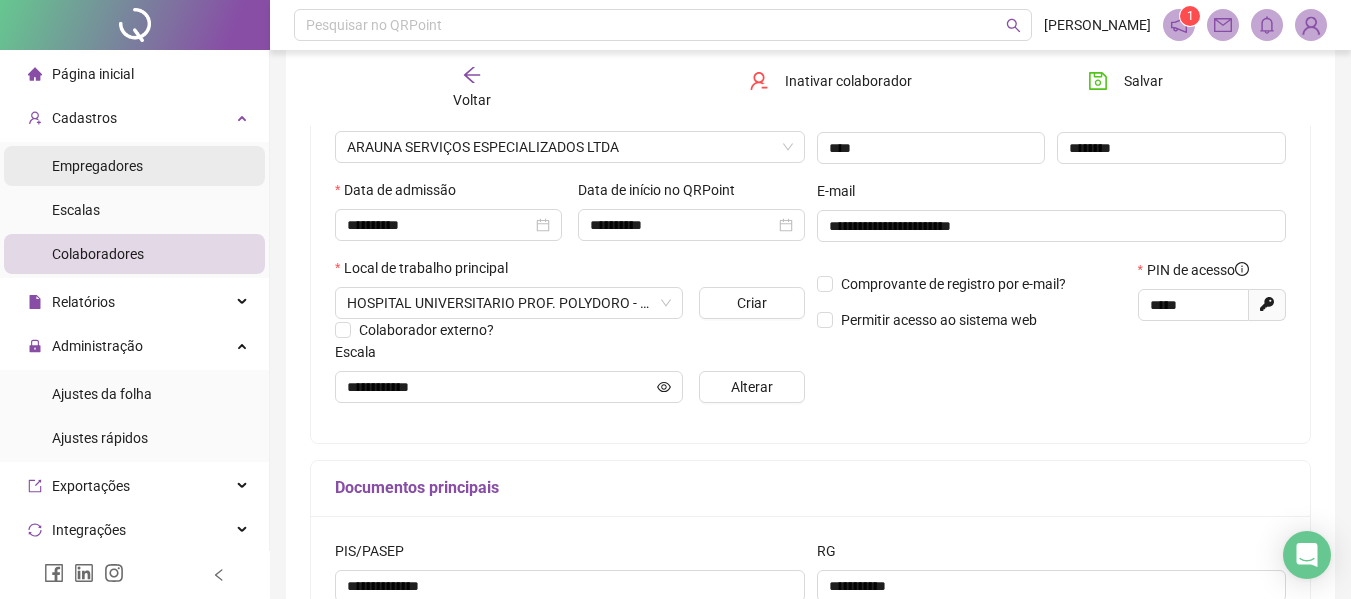 click on "Empregadores" at bounding box center [97, 166] 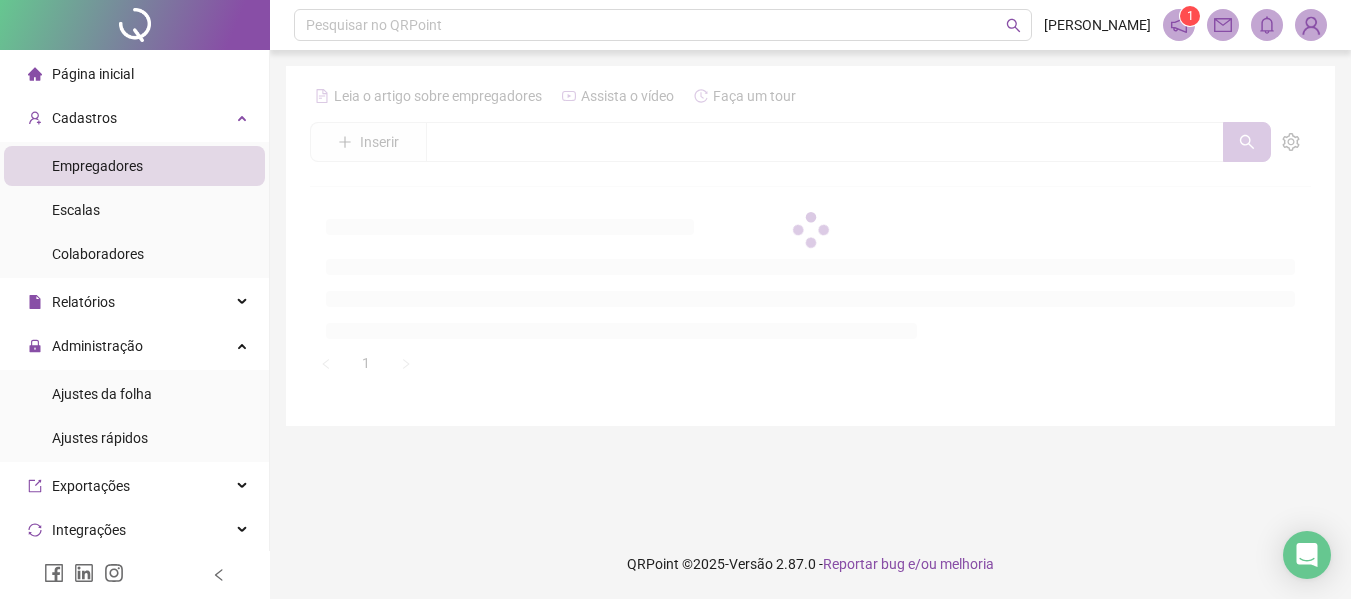 scroll, scrollTop: 0, scrollLeft: 0, axis: both 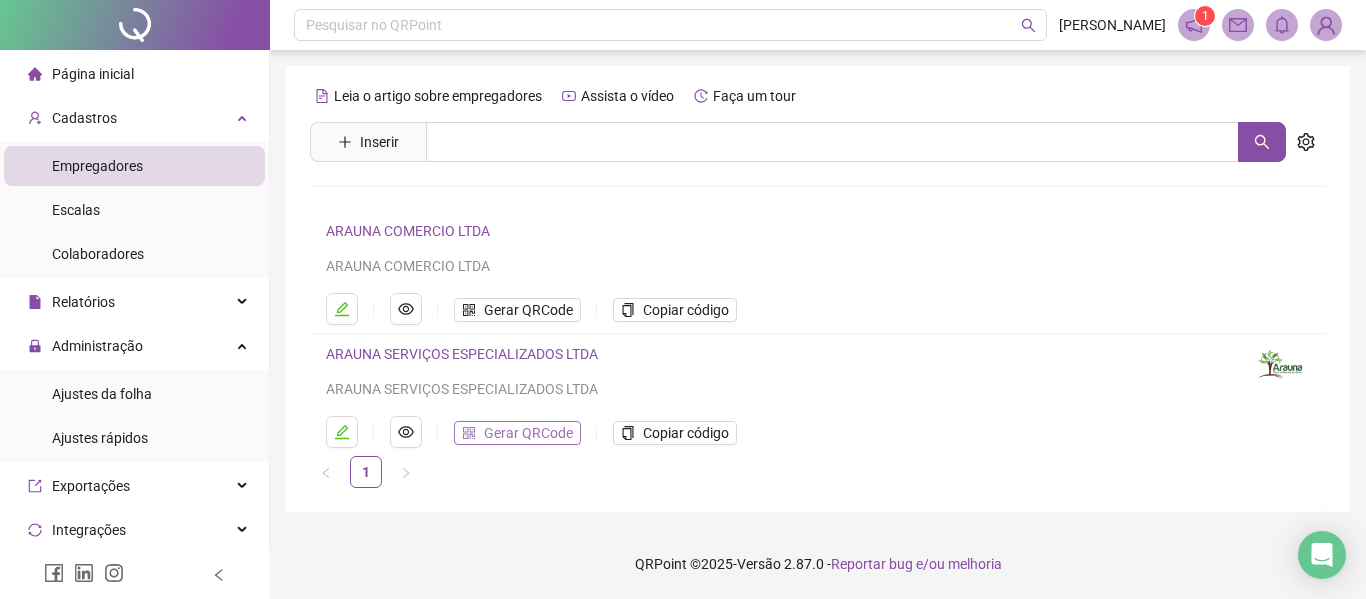 click on "Gerar QRCode" at bounding box center [528, 433] 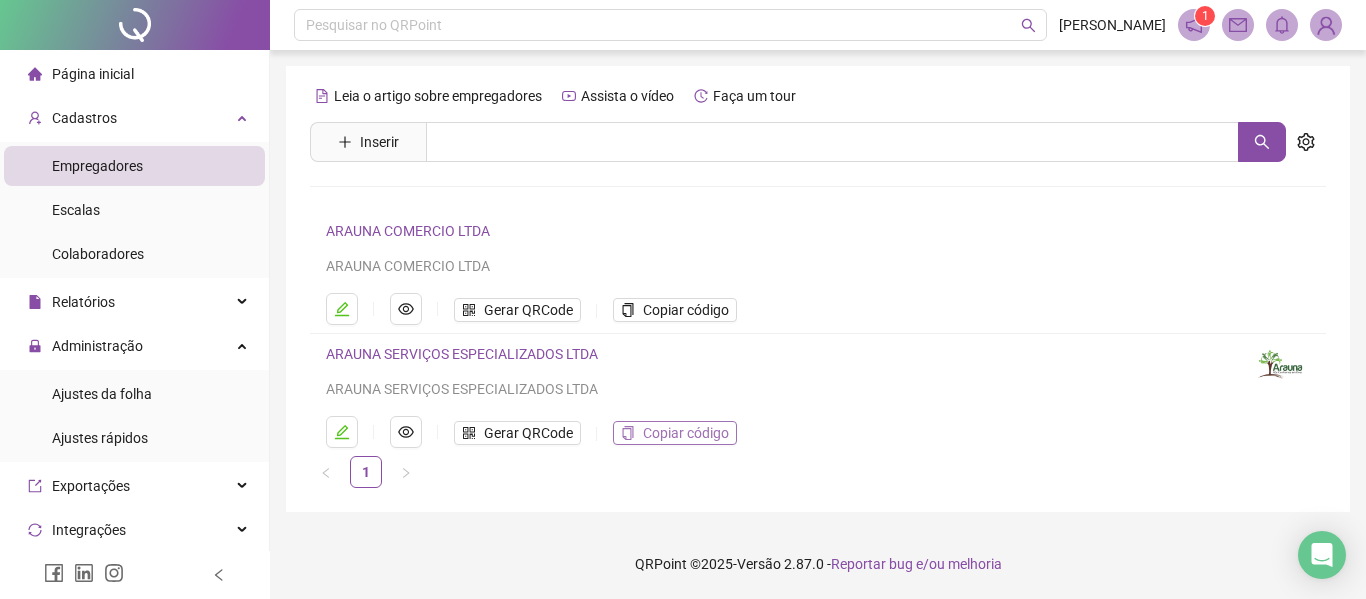 click on "Copiar código" at bounding box center (686, 433) 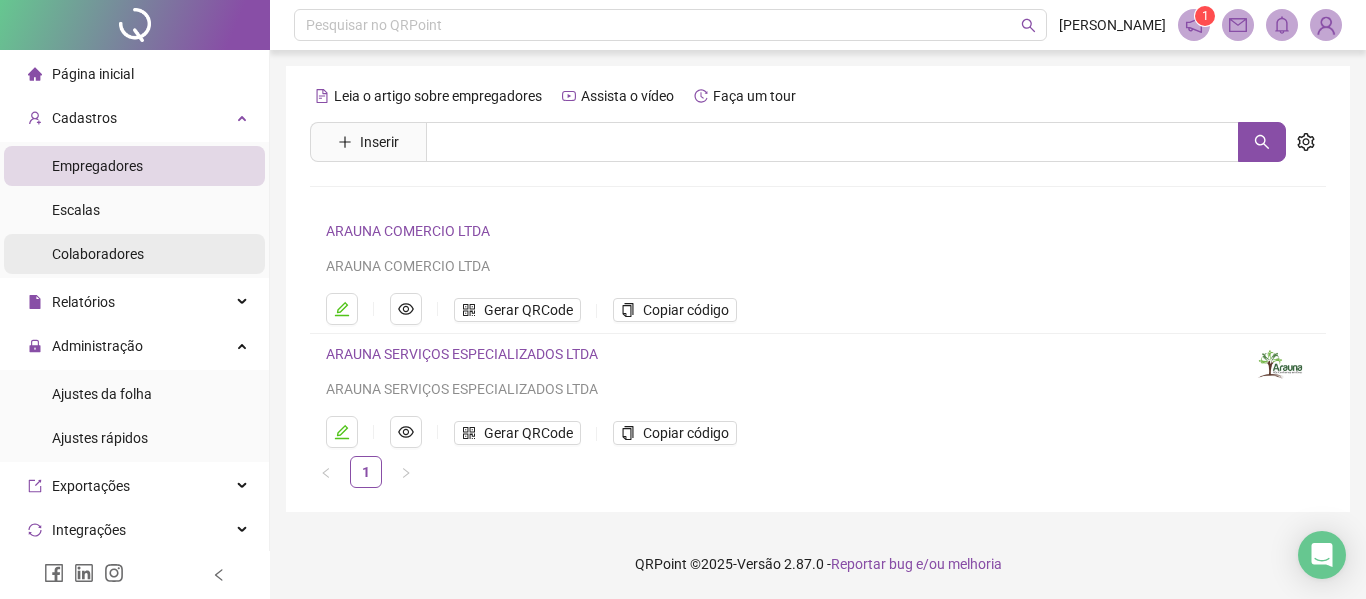 click on "Colaboradores" at bounding box center [98, 254] 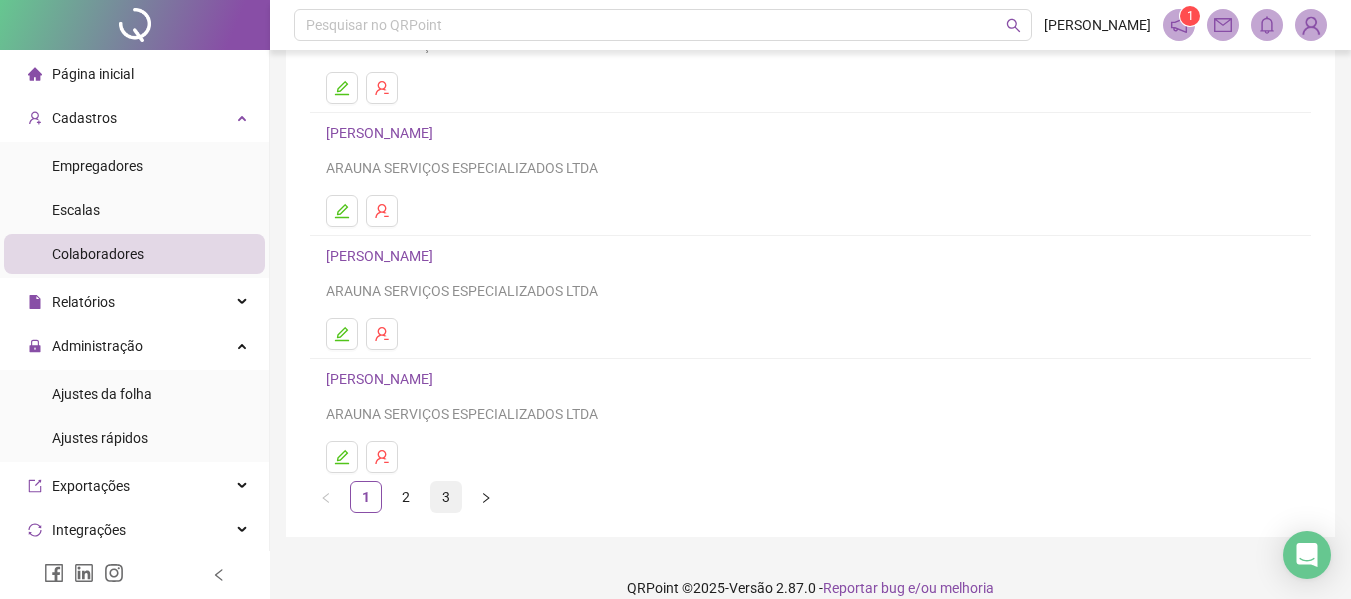 scroll, scrollTop: 368, scrollLeft: 0, axis: vertical 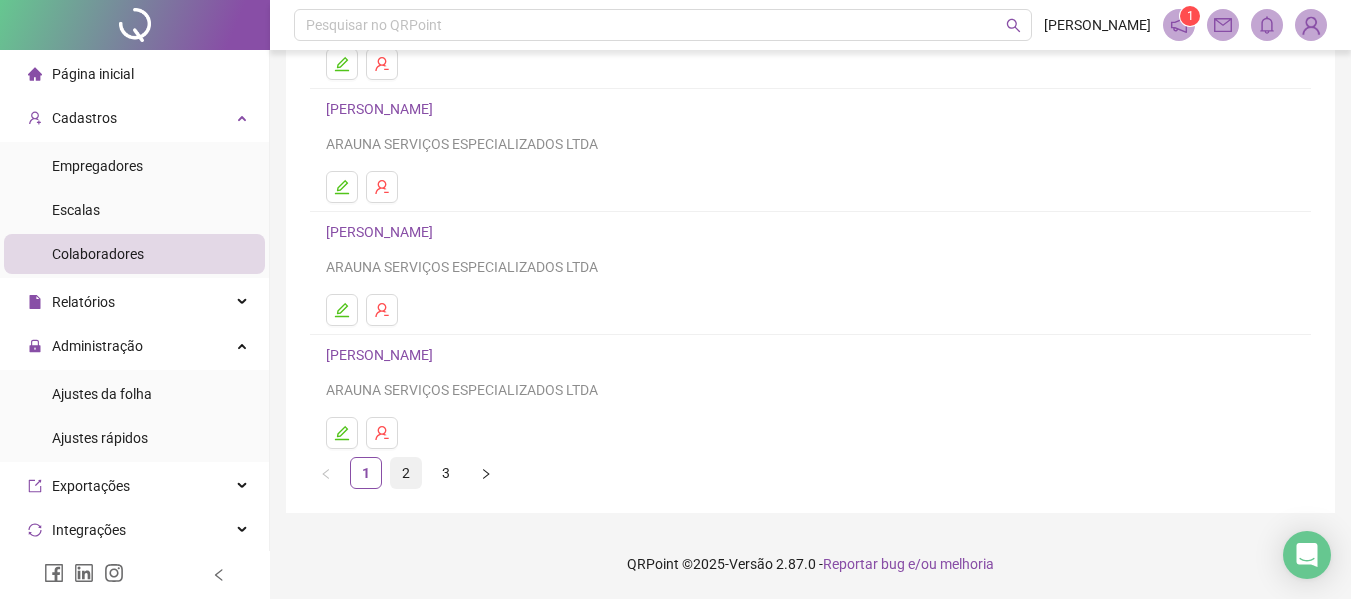 click on "2" at bounding box center (406, 473) 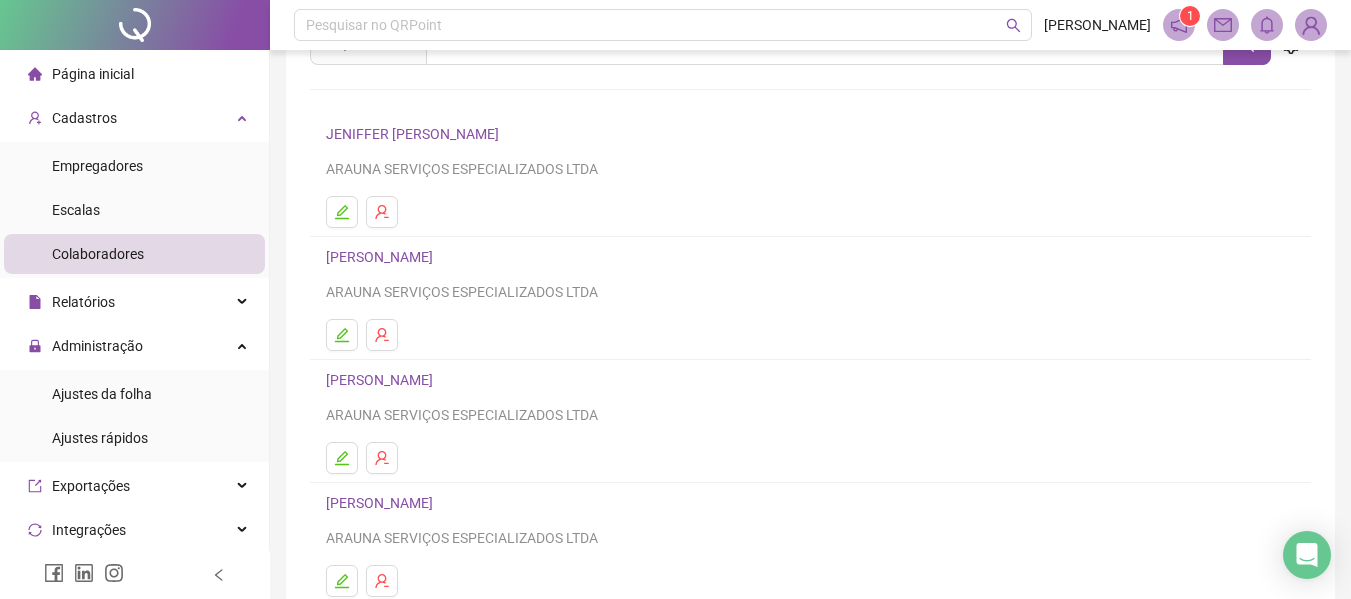 scroll, scrollTop: 200, scrollLeft: 0, axis: vertical 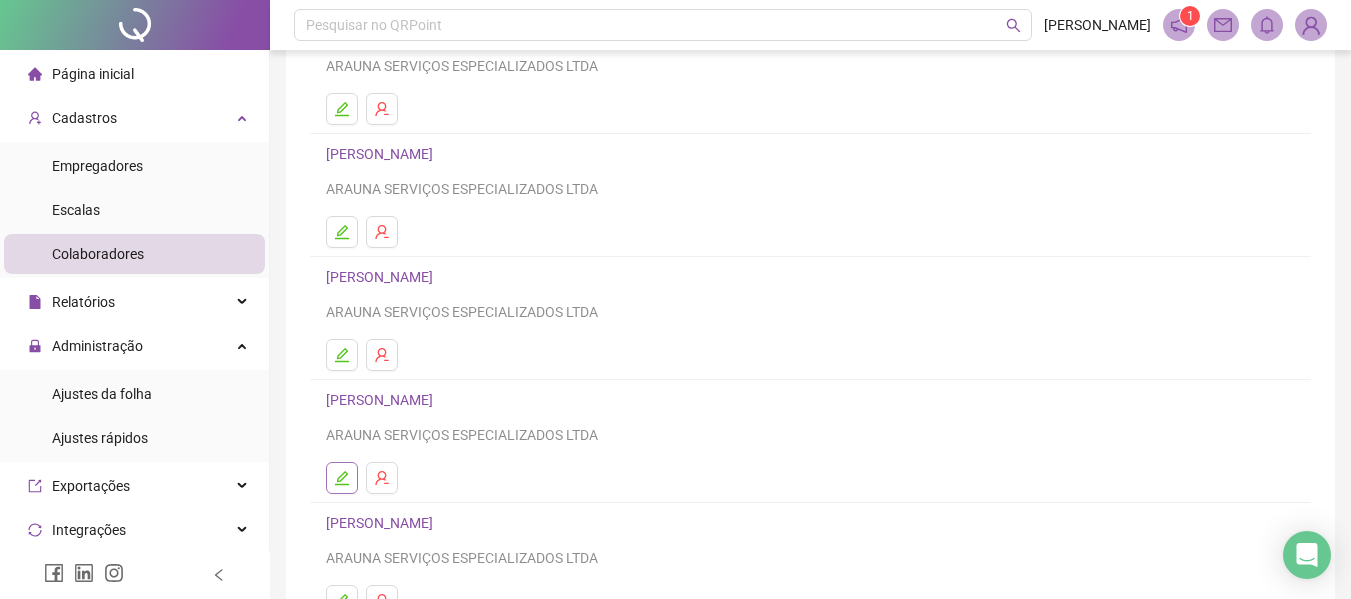 click at bounding box center (342, 478) 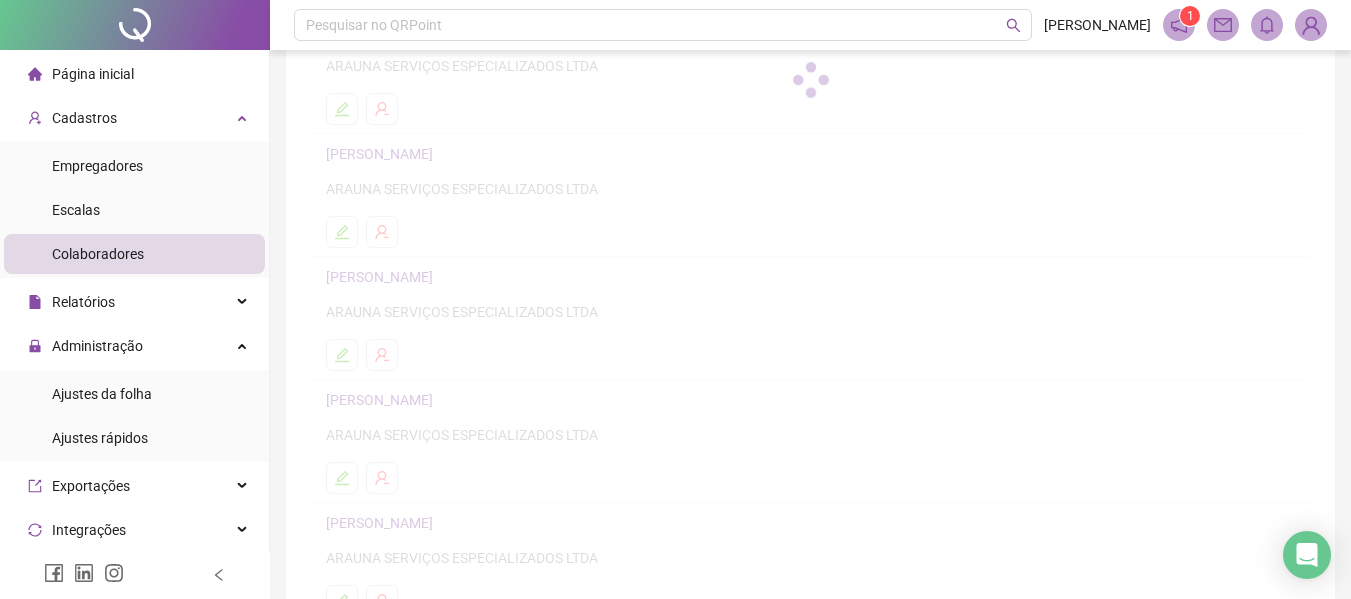 scroll, scrollTop: 210, scrollLeft: 0, axis: vertical 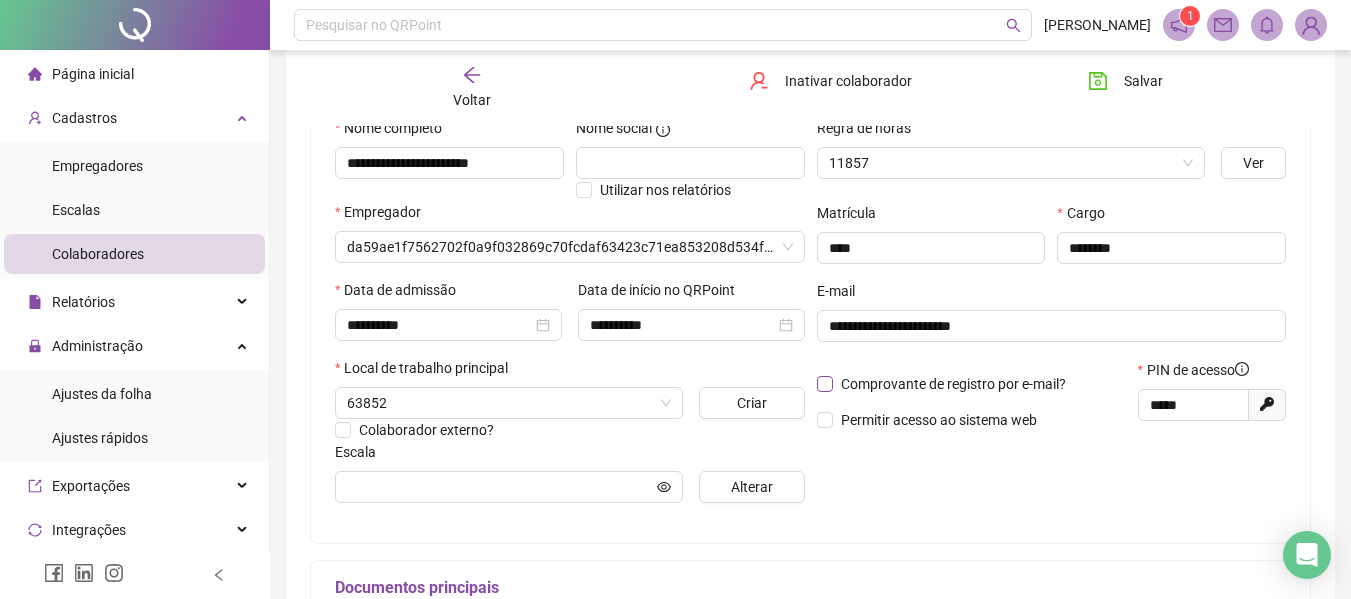 type on "**********" 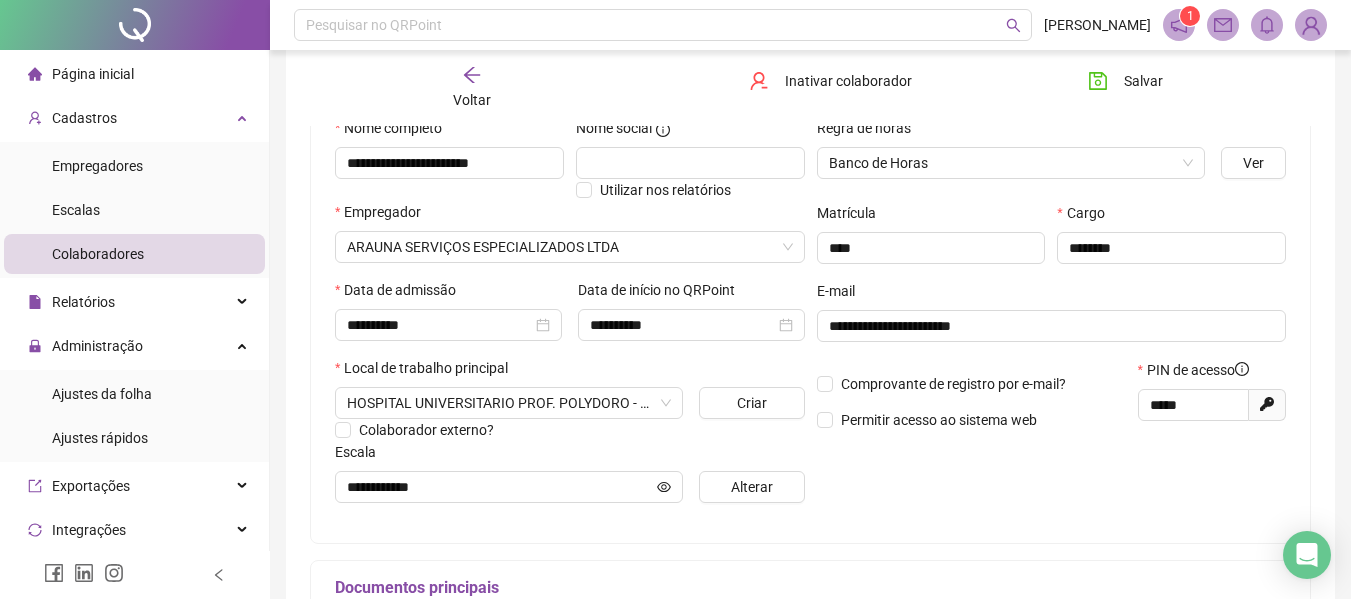 click on "Voltar" at bounding box center (472, 100) 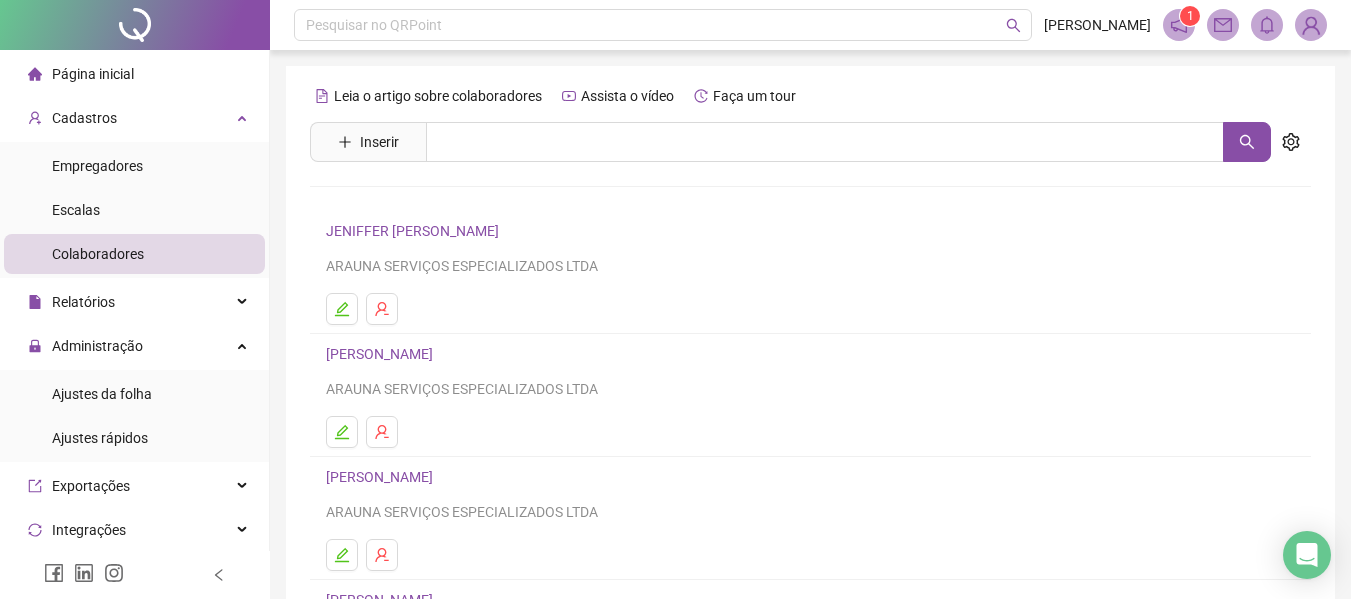 click on "Colaboradores" at bounding box center (98, 254) 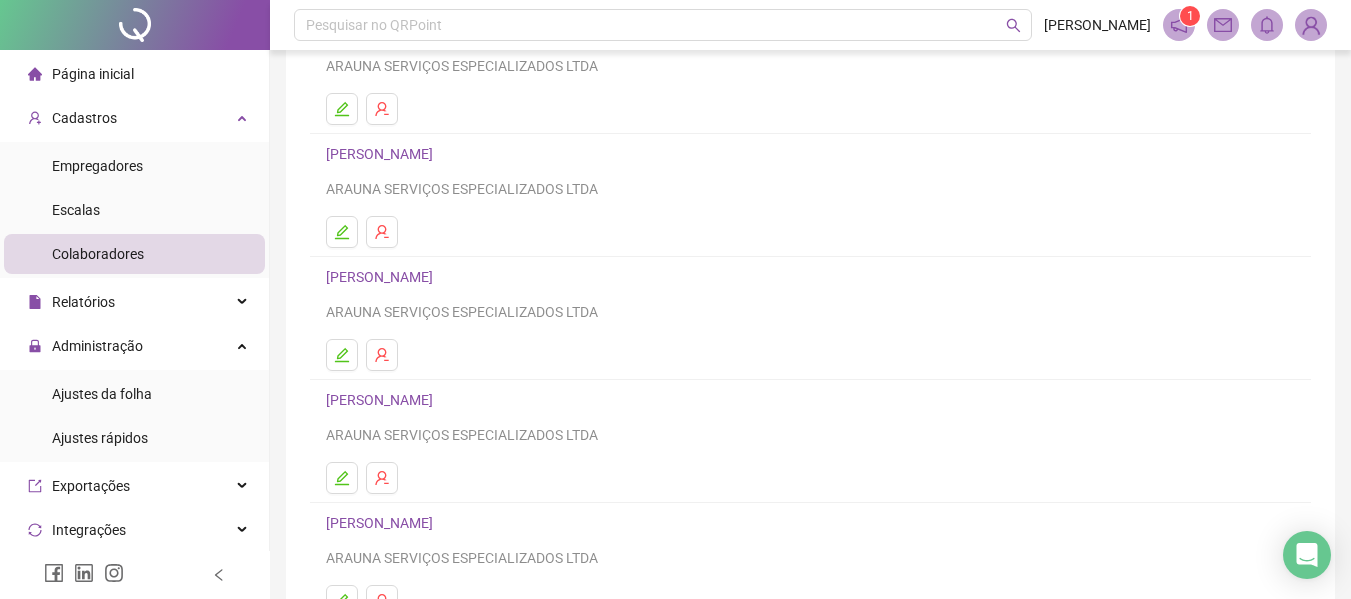 scroll, scrollTop: 368, scrollLeft: 0, axis: vertical 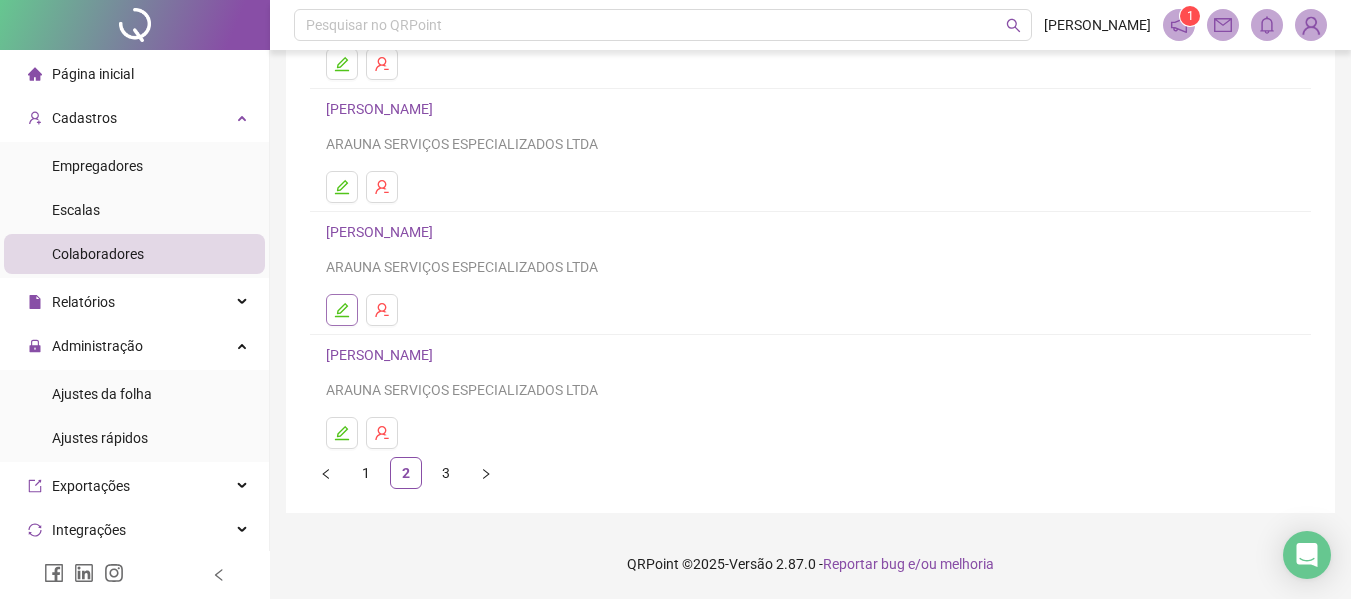 click at bounding box center [342, 310] 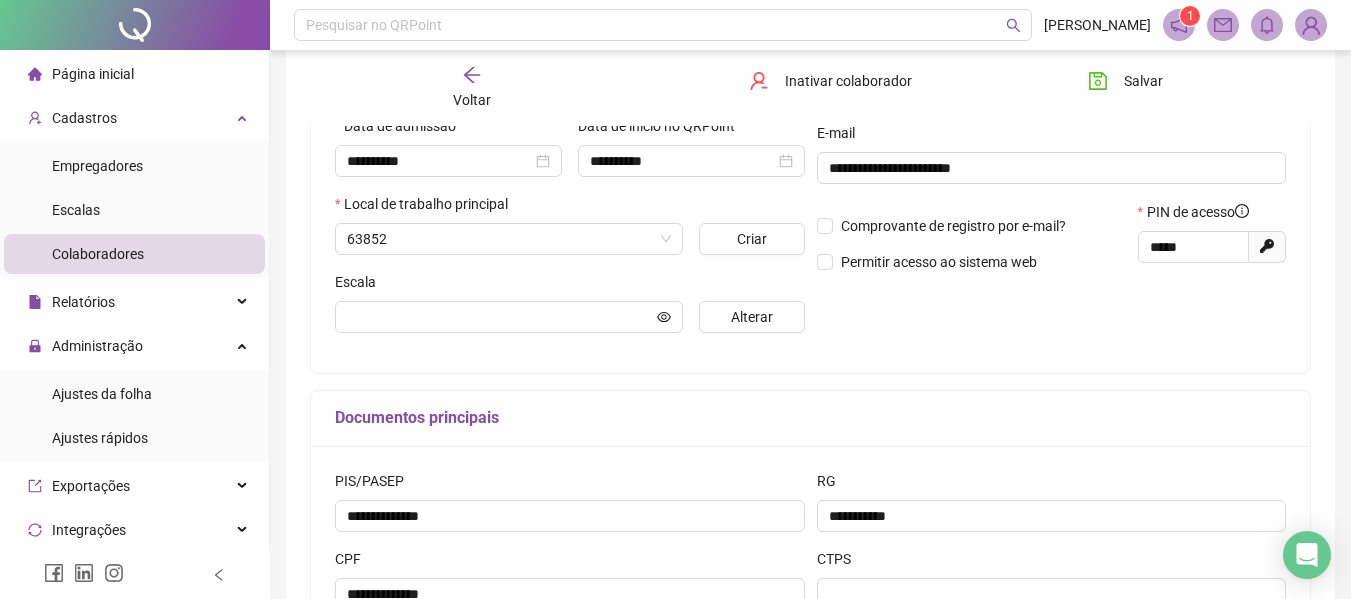 scroll, scrollTop: 378, scrollLeft: 0, axis: vertical 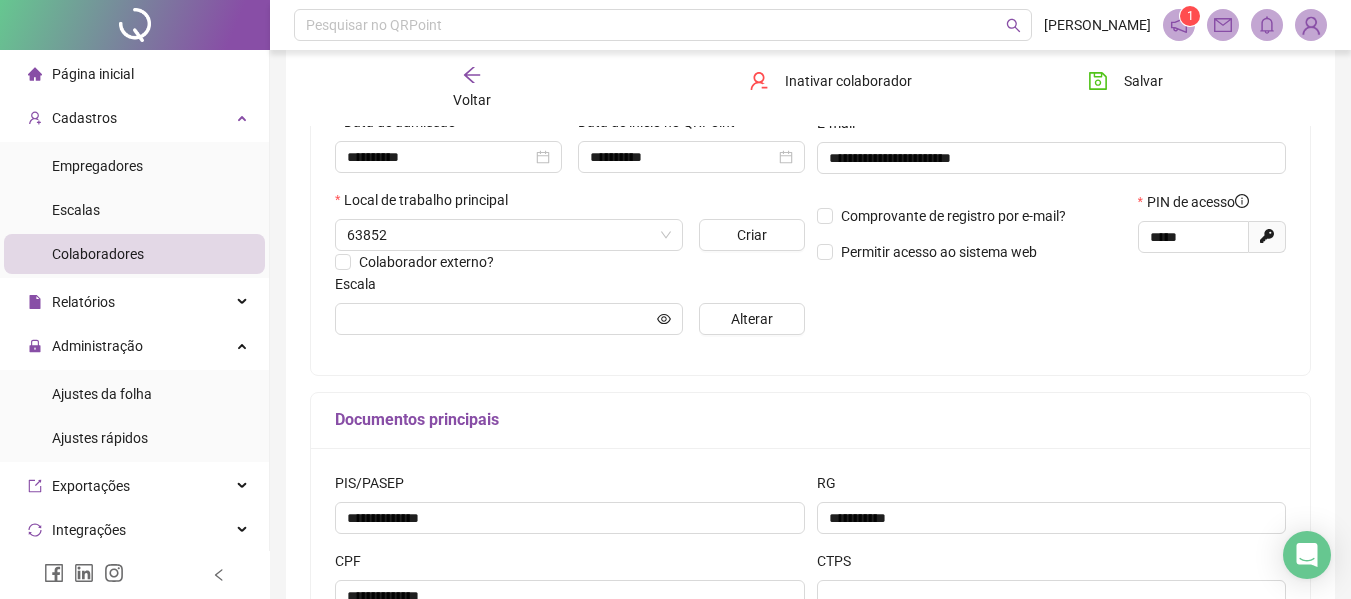 type on "**********" 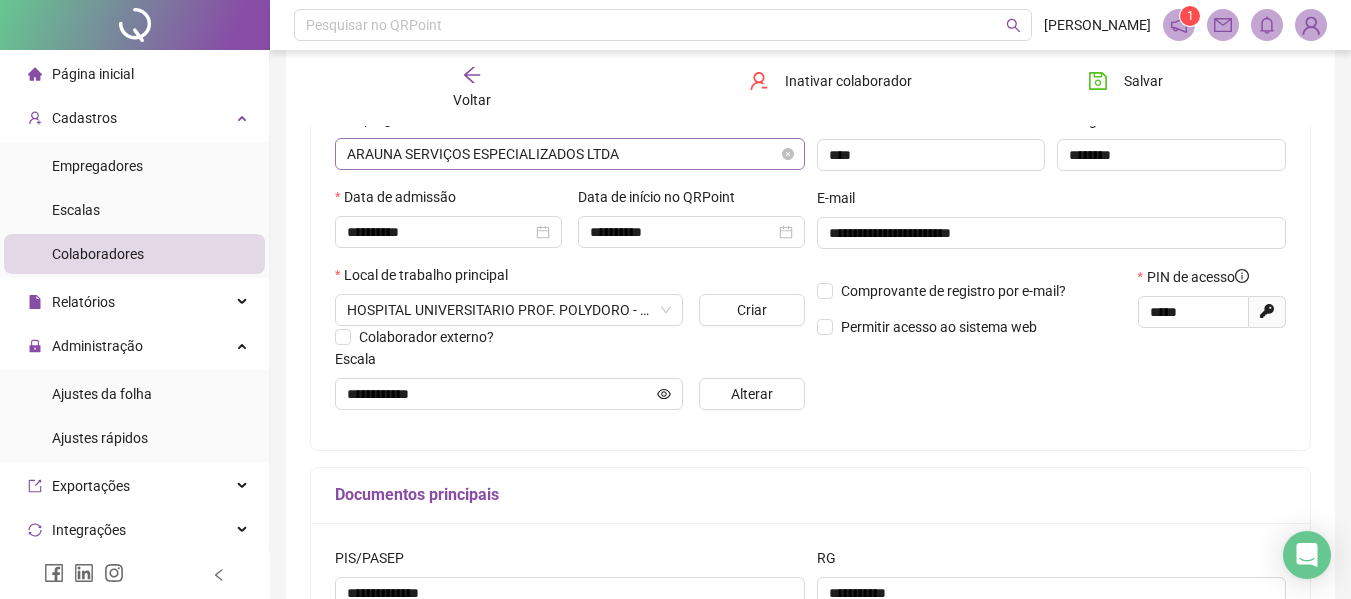 scroll, scrollTop: 178, scrollLeft: 0, axis: vertical 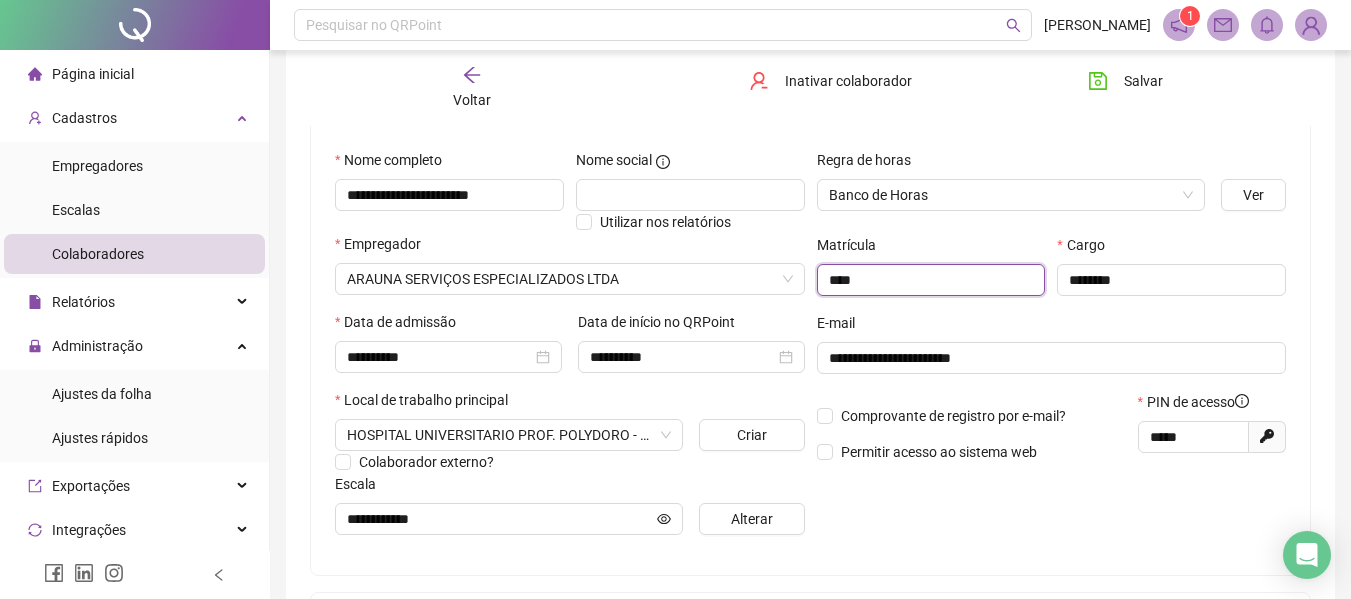 click on "****" at bounding box center (931, 280) 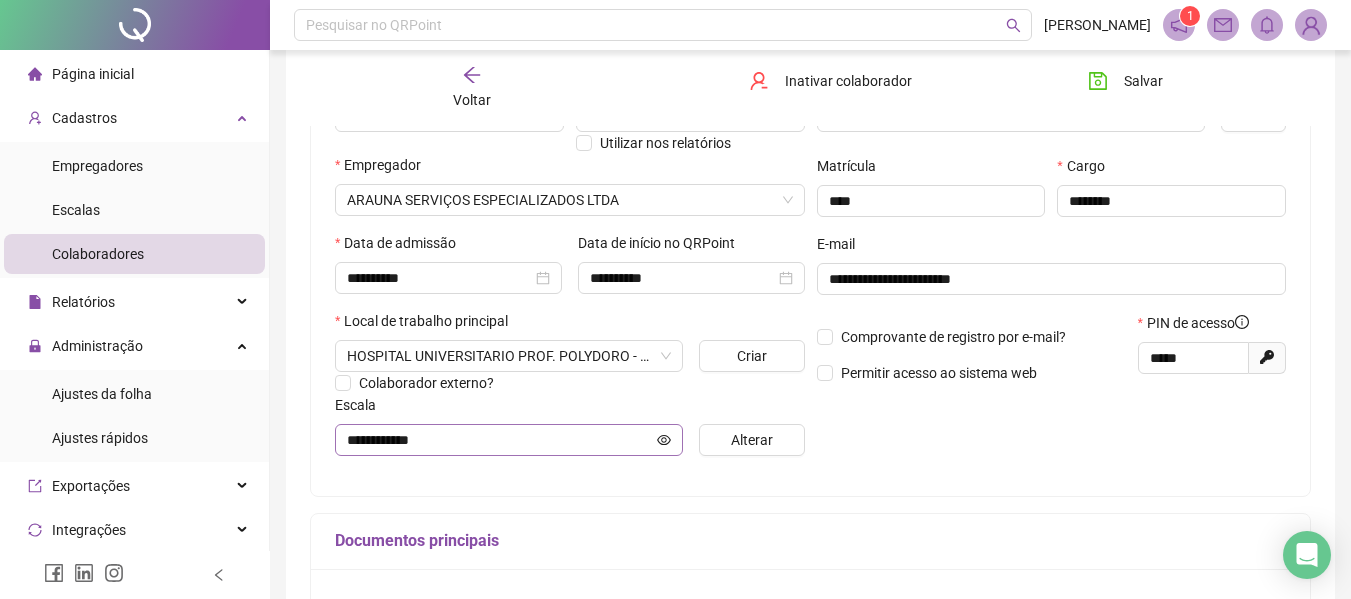 scroll, scrollTop: 278, scrollLeft: 0, axis: vertical 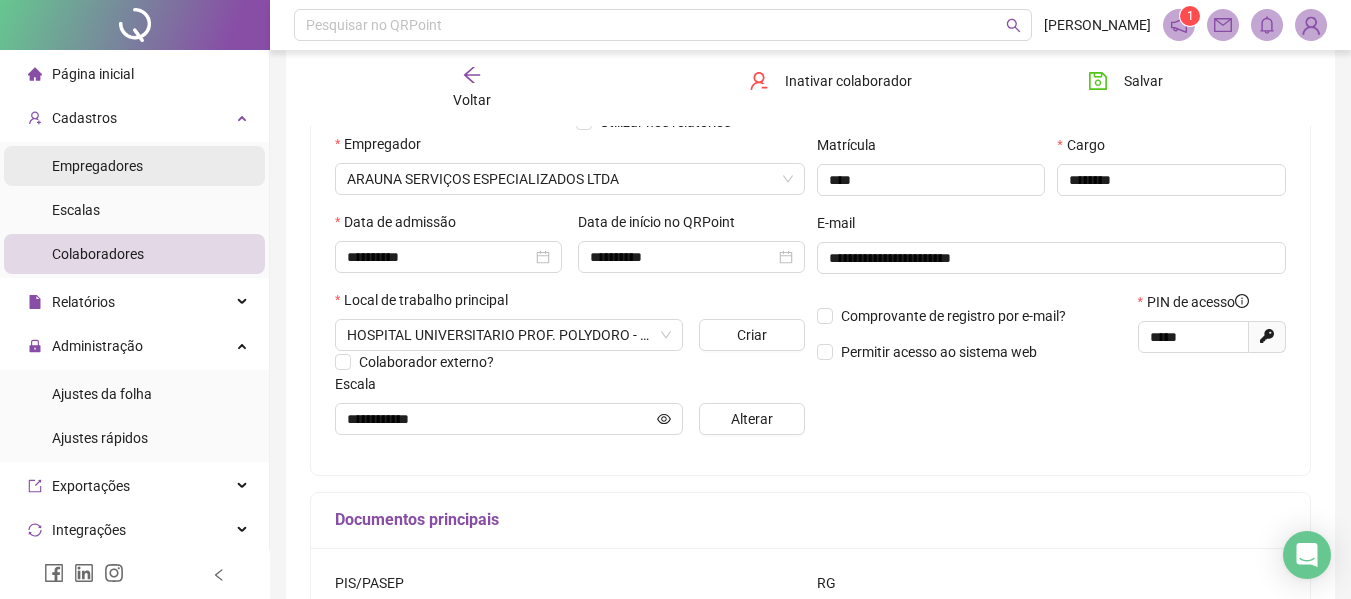 click on "Empregadores" at bounding box center (97, 166) 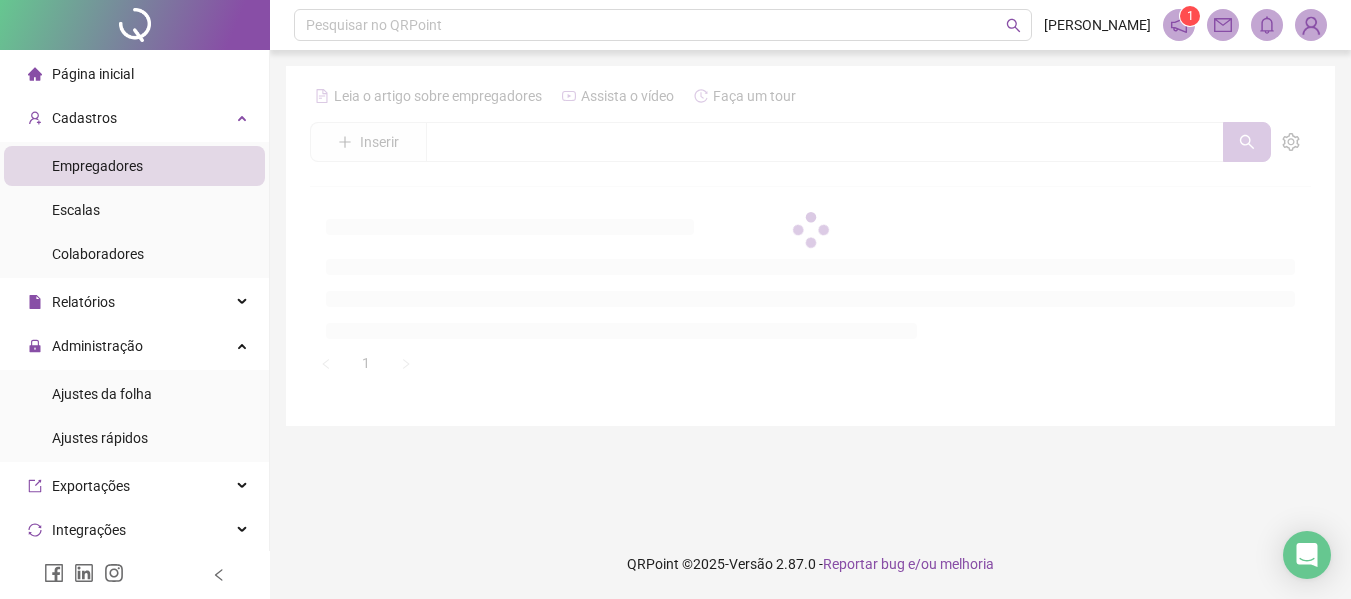 scroll, scrollTop: 0, scrollLeft: 0, axis: both 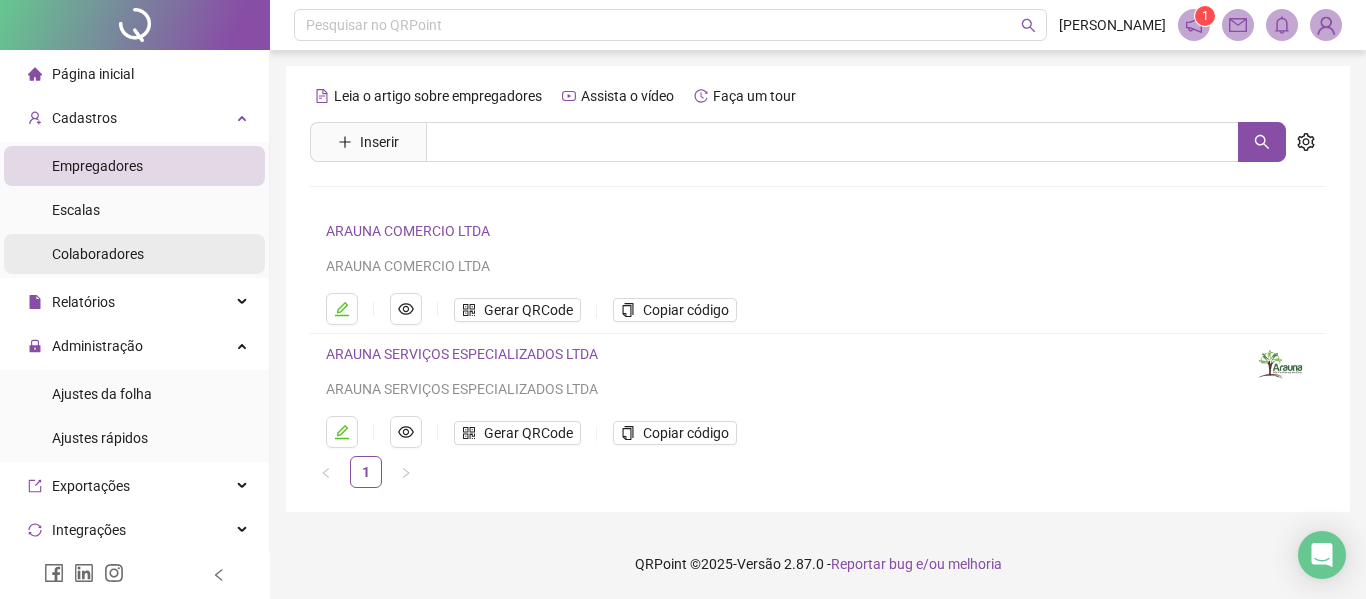 click on "Colaboradores" at bounding box center [98, 254] 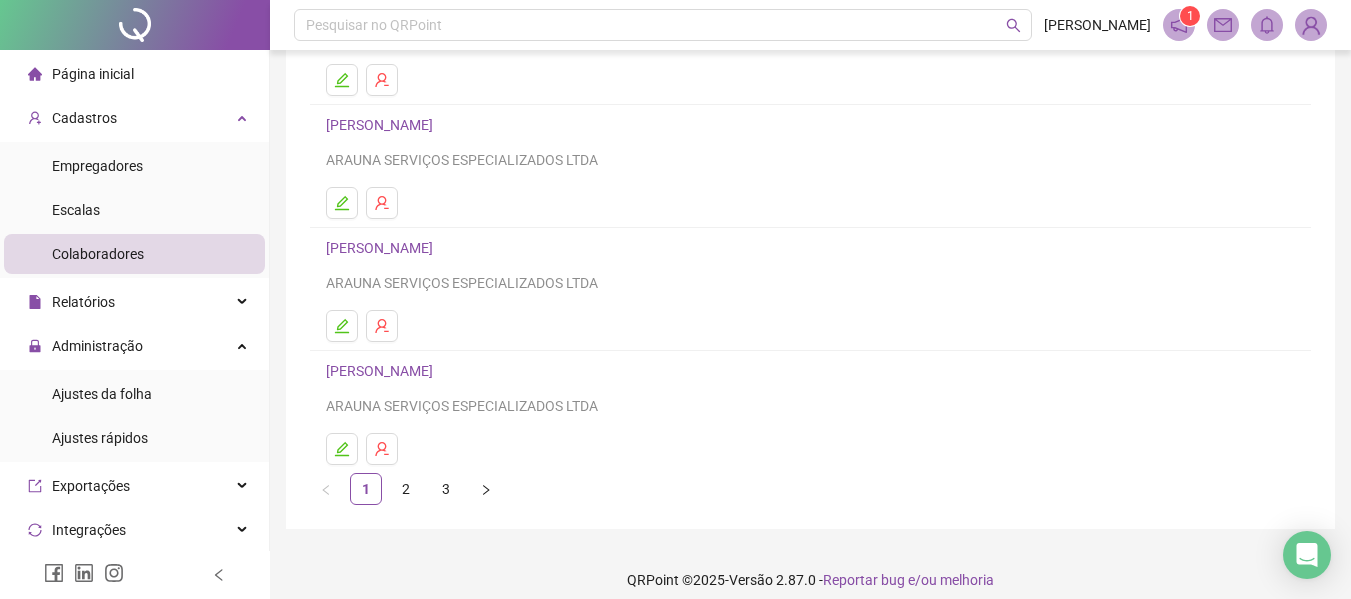 scroll, scrollTop: 368, scrollLeft: 0, axis: vertical 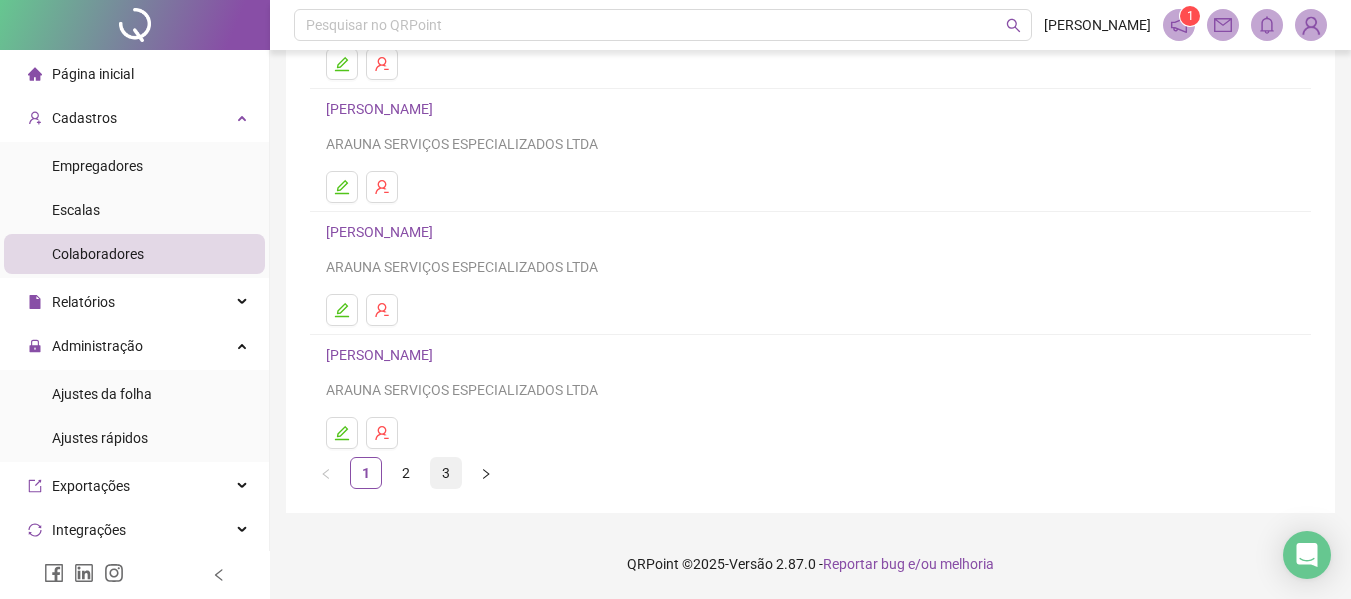 click on "3" at bounding box center (446, 473) 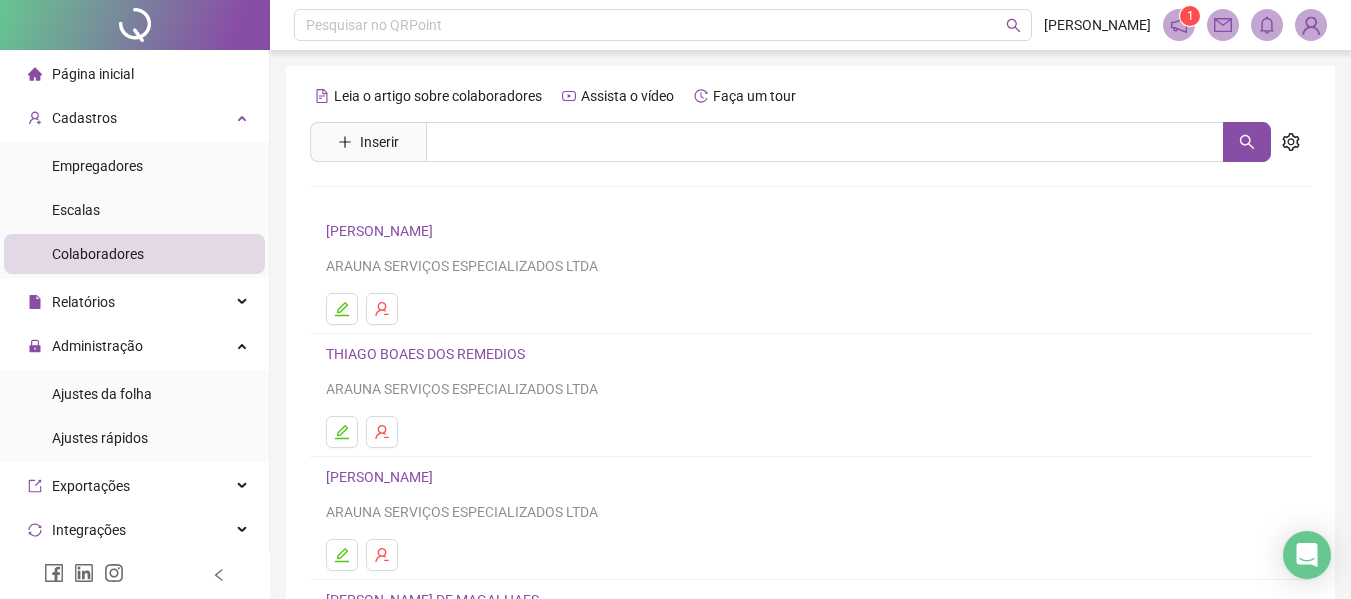 scroll, scrollTop: 245, scrollLeft: 0, axis: vertical 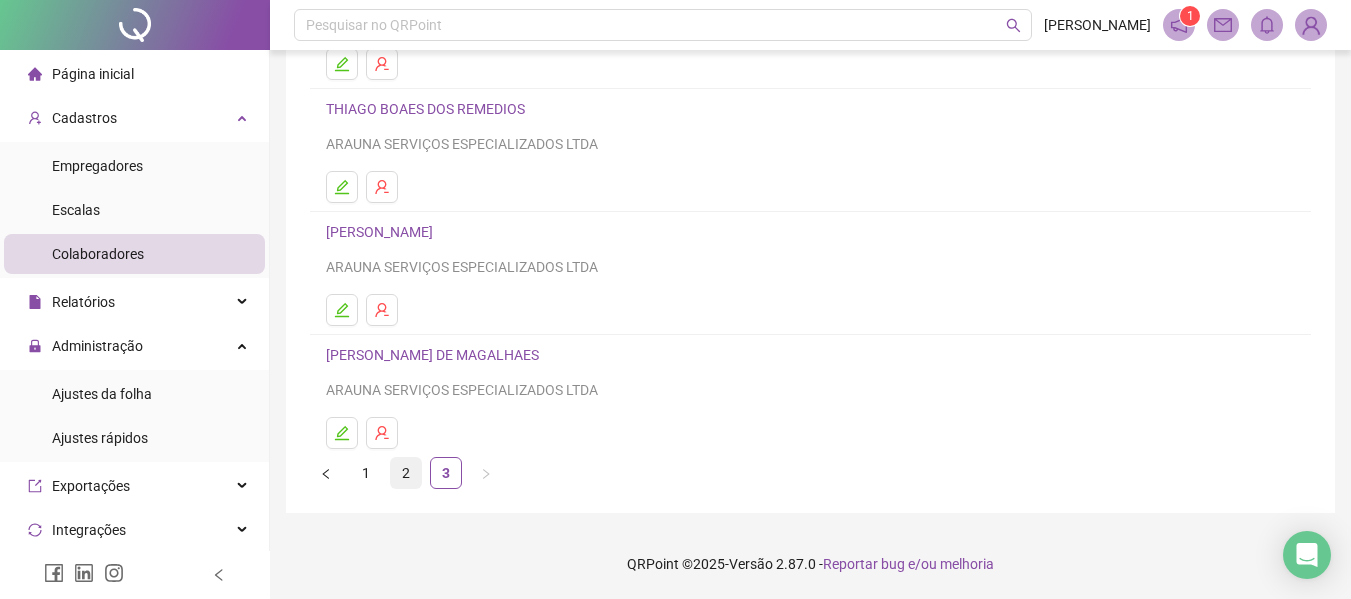 click on "2" at bounding box center [406, 473] 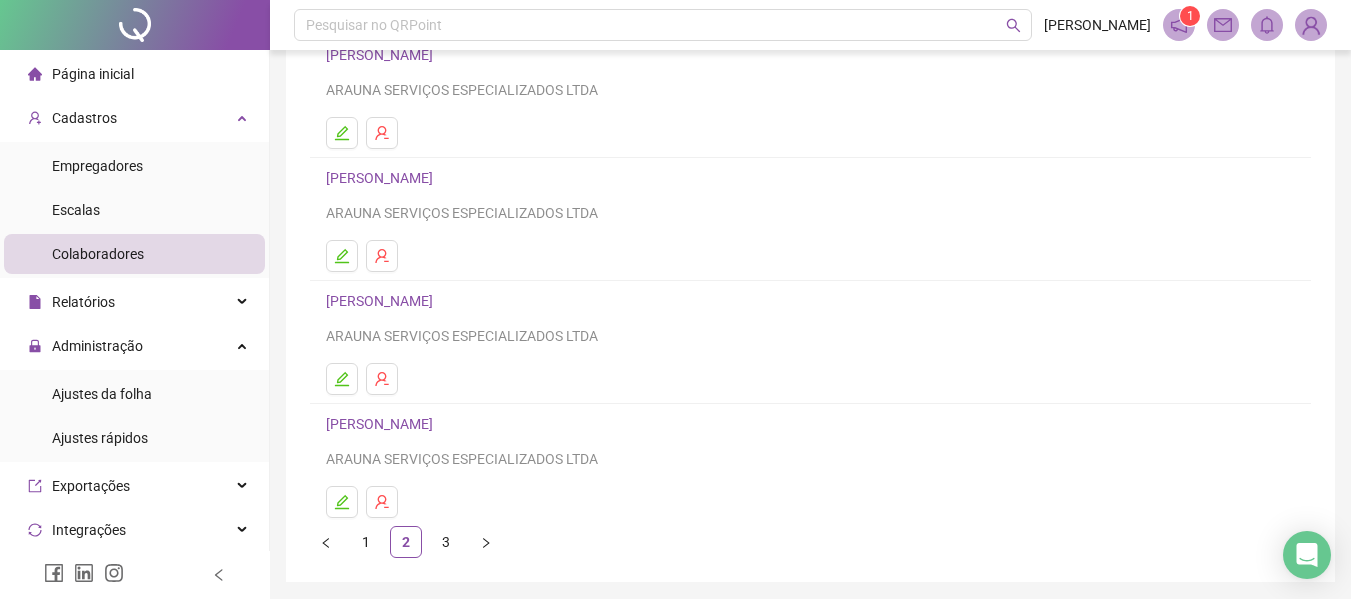 scroll, scrollTop: 300, scrollLeft: 0, axis: vertical 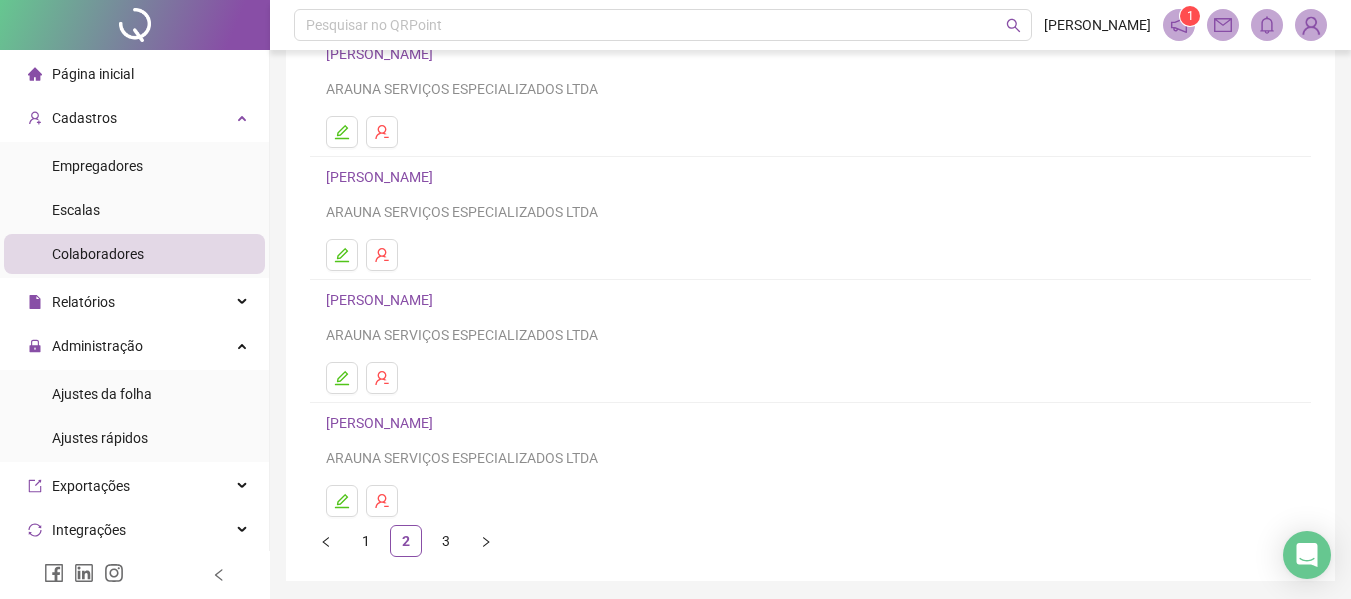 click on "[PERSON_NAME]    ARAUNA SERVIÇOS ESPECIALIZADOS LTDA" at bounding box center (810, 194) 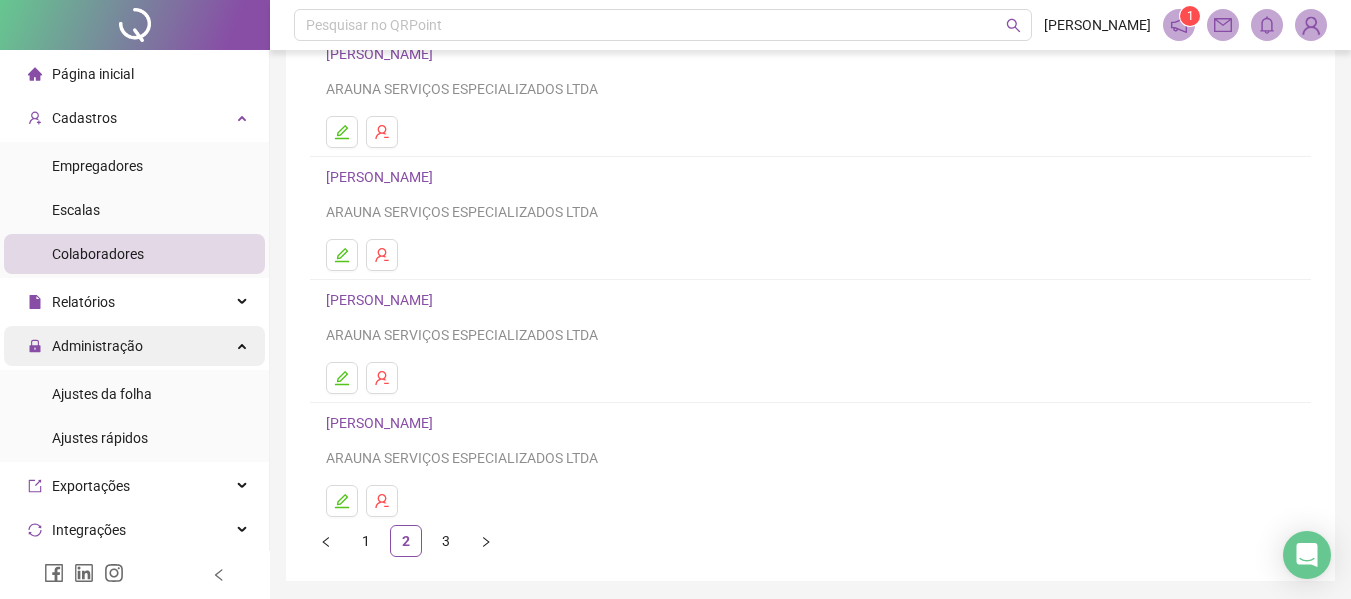 click on "Administração" at bounding box center [134, 346] 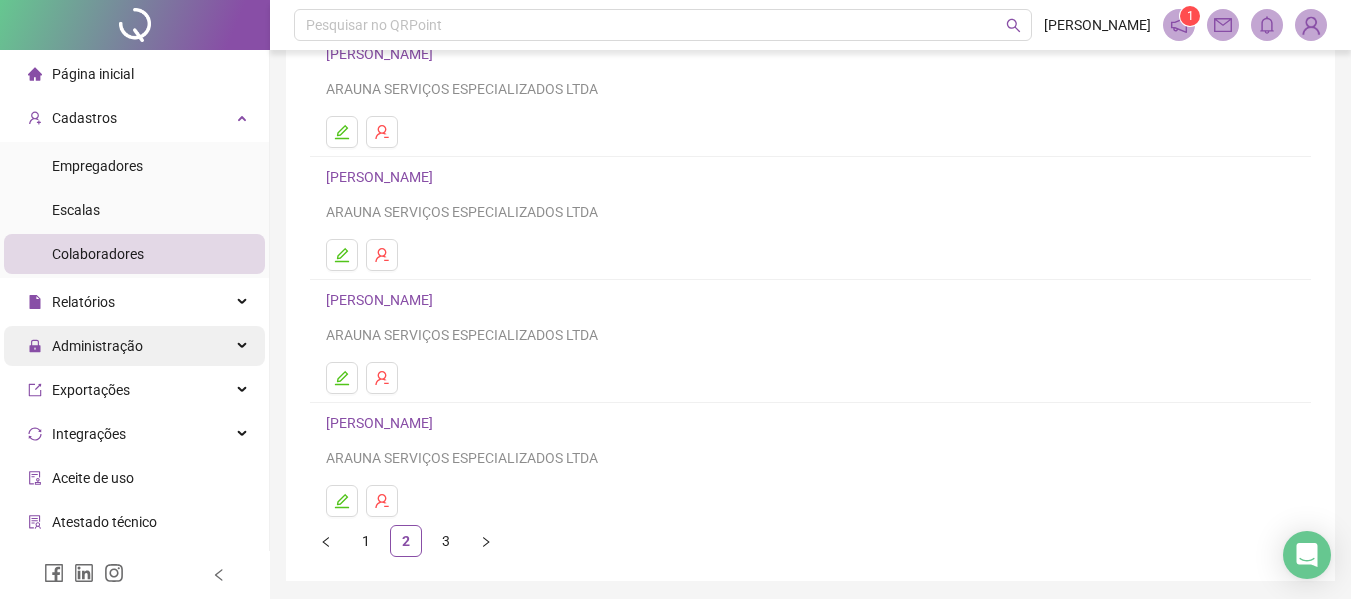 click on "Administração" at bounding box center (134, 346) 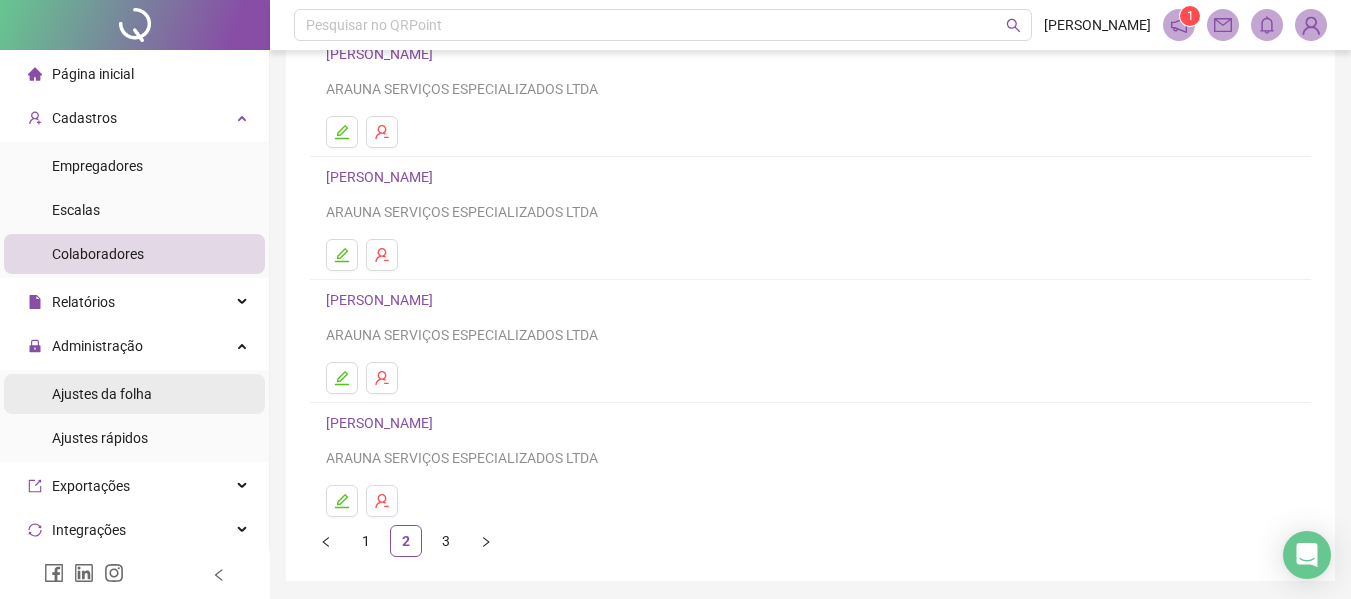 click on "Ajustes da folha" at bounding box center (102, 394) 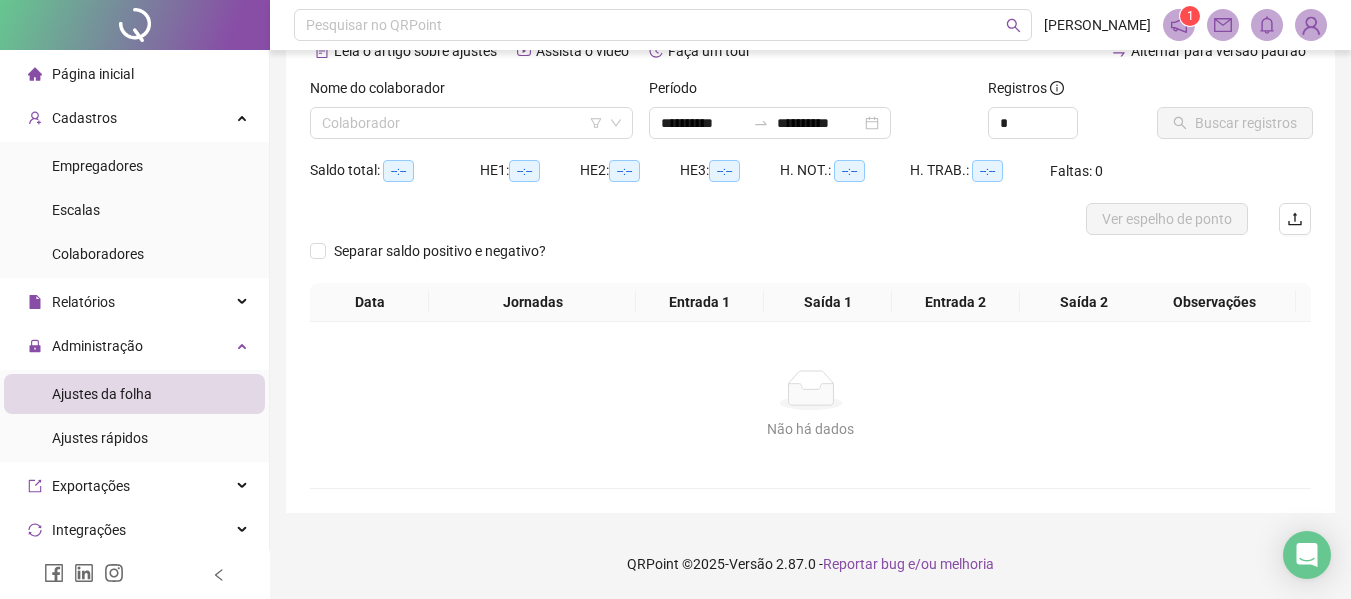 scroll, scrollTop: 107, scrollLeft: 0, axis: vertical 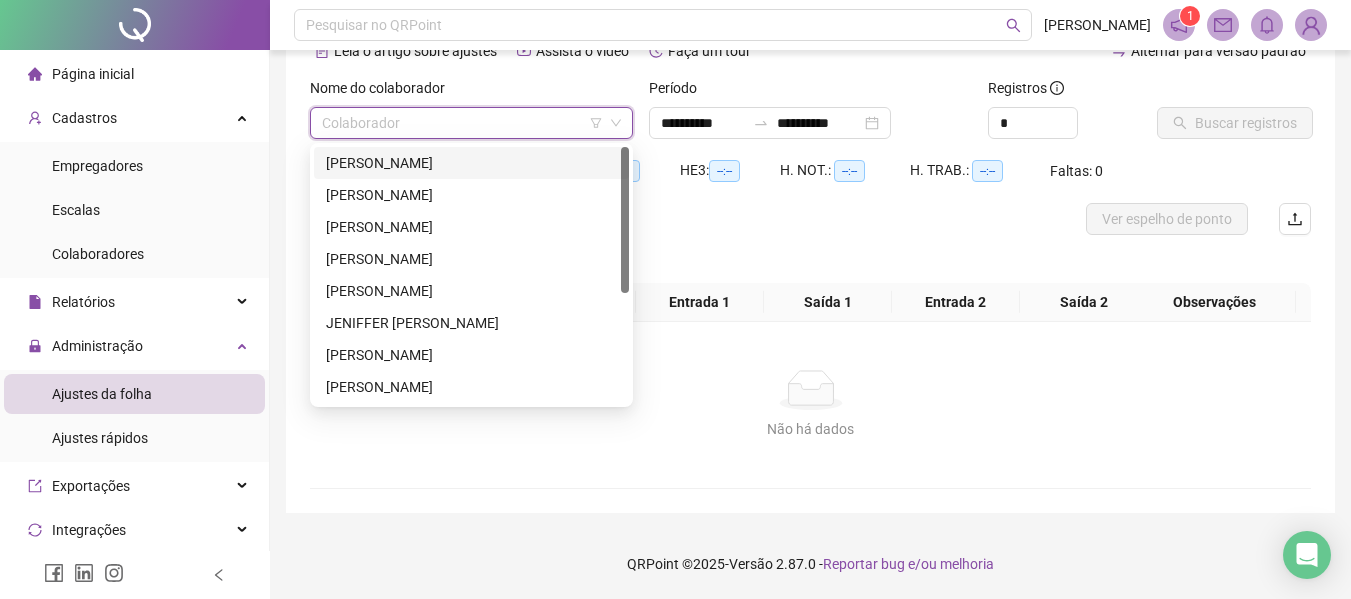 click at bounding box center (465, 123) 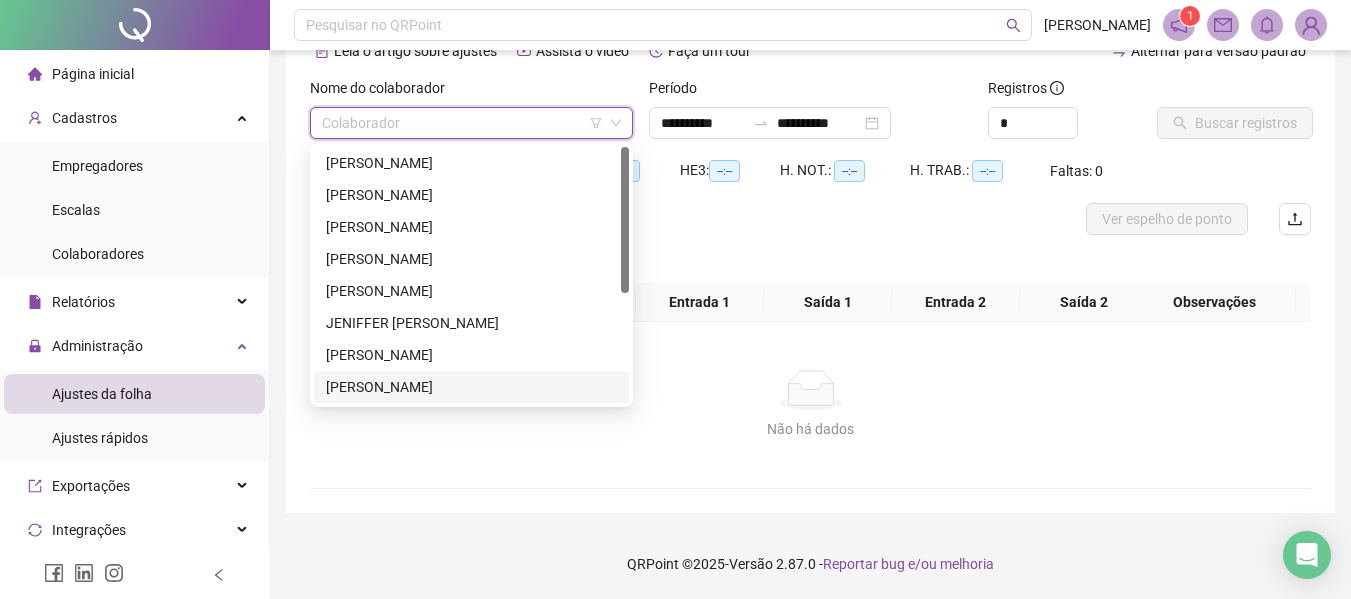 click on "[PERSON_NAME]" at bounding box center [471, 387] 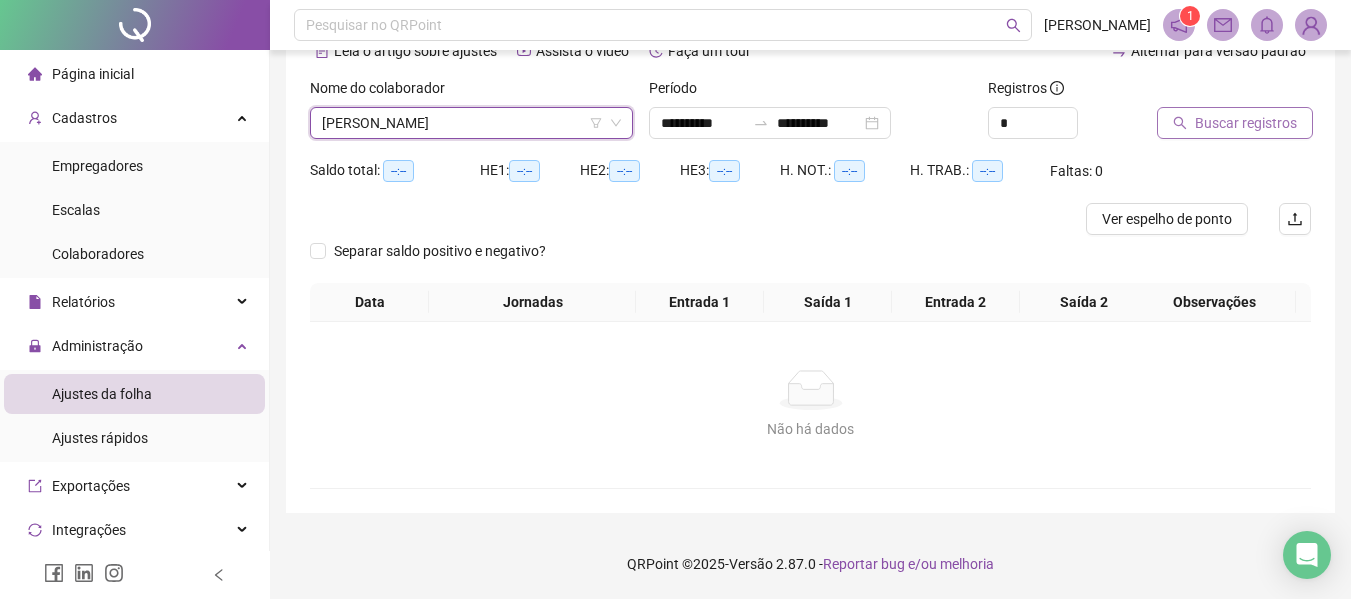 click on "Buscar registros" at bounding box center (1246, 123) 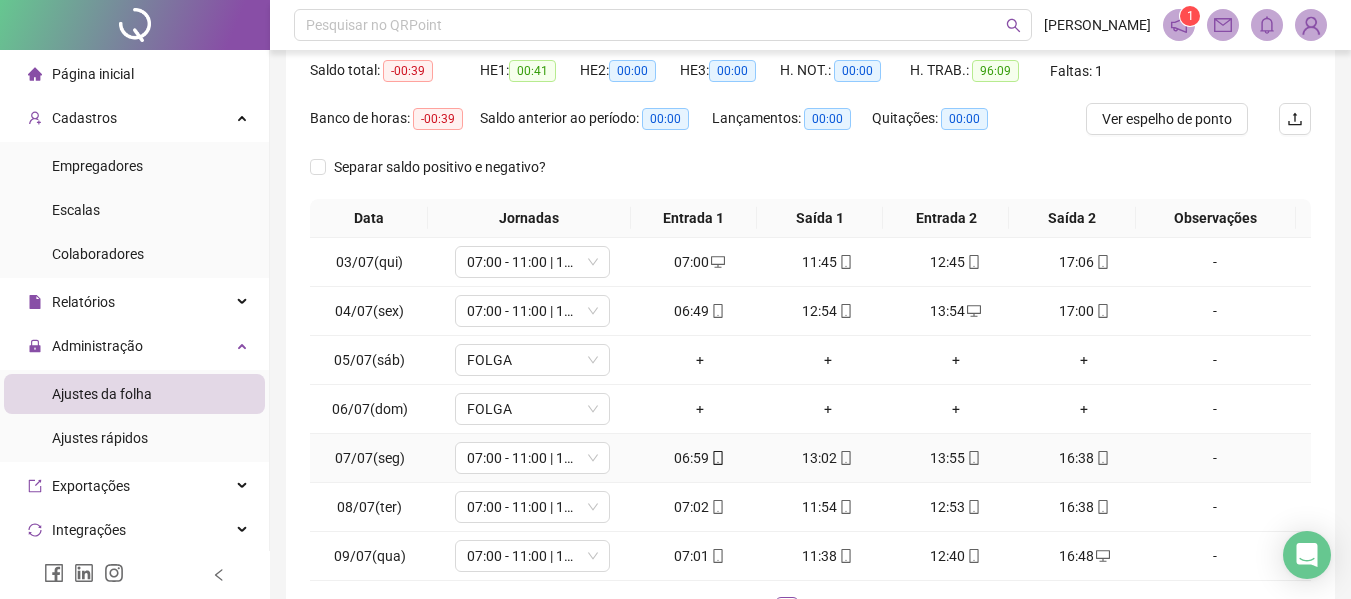 scroll, scrollTop: 355, scrollLeft: 0, axis: vertical 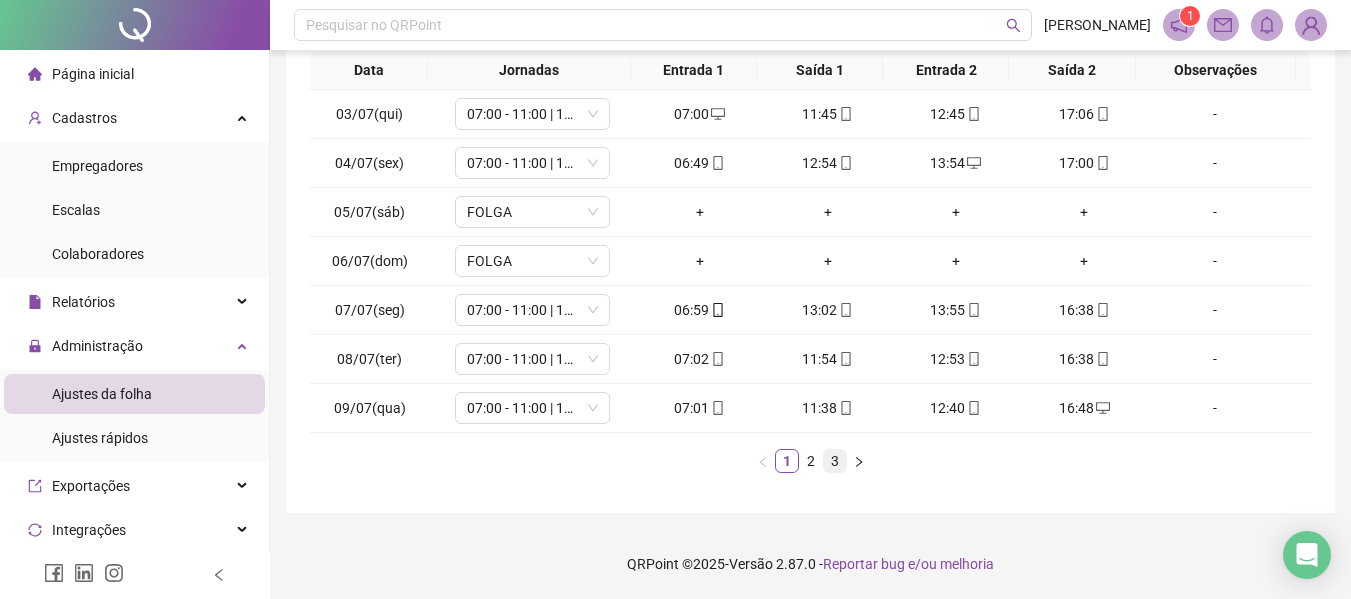 click on "3" at bounding box center (835, 461) 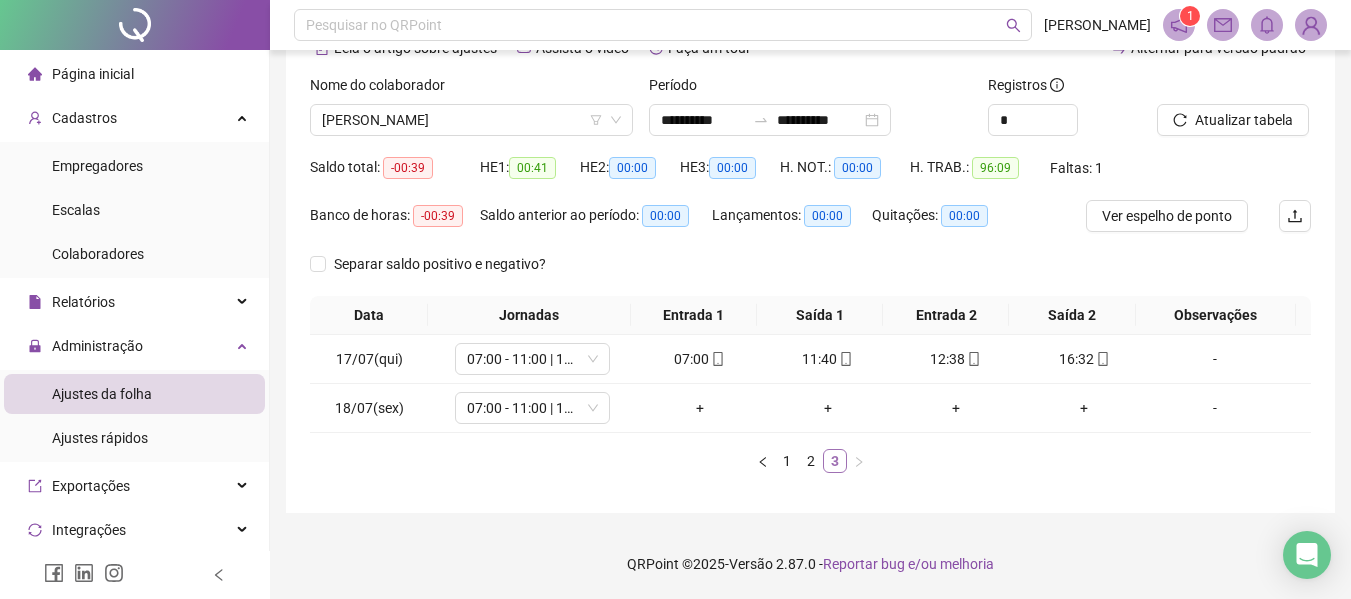 scroll, scrollTop: 110, scrollLeft: 0, axis: vertical 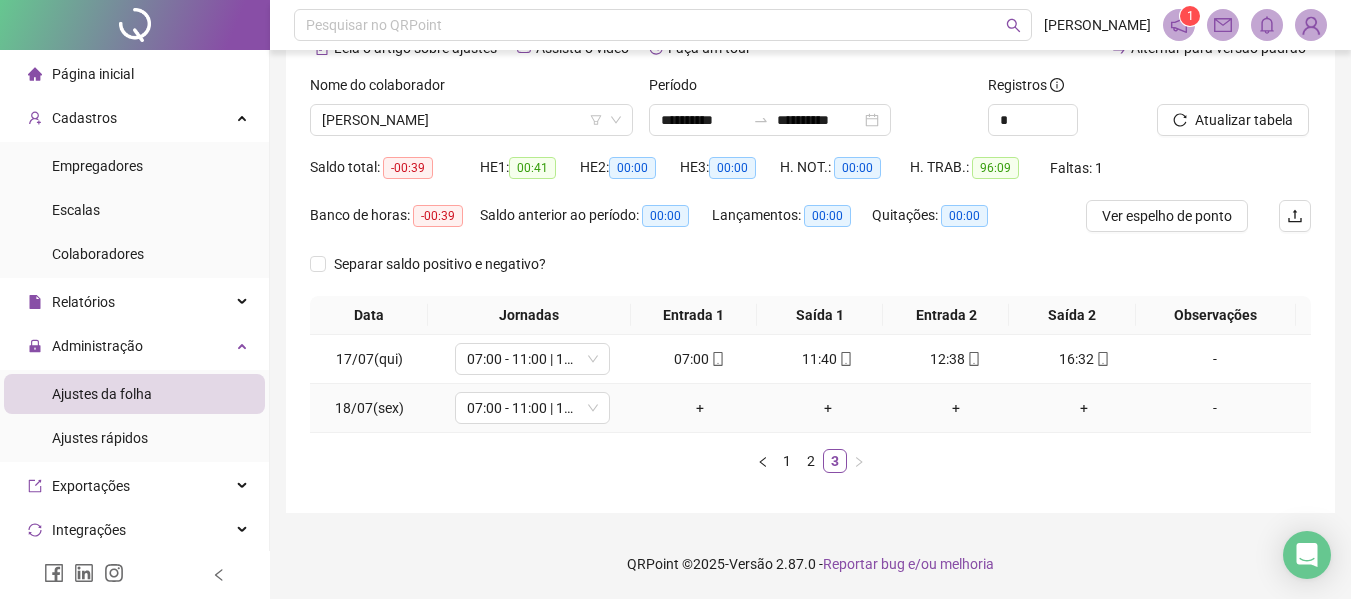 click on "+" at bounding box center [700, 408] 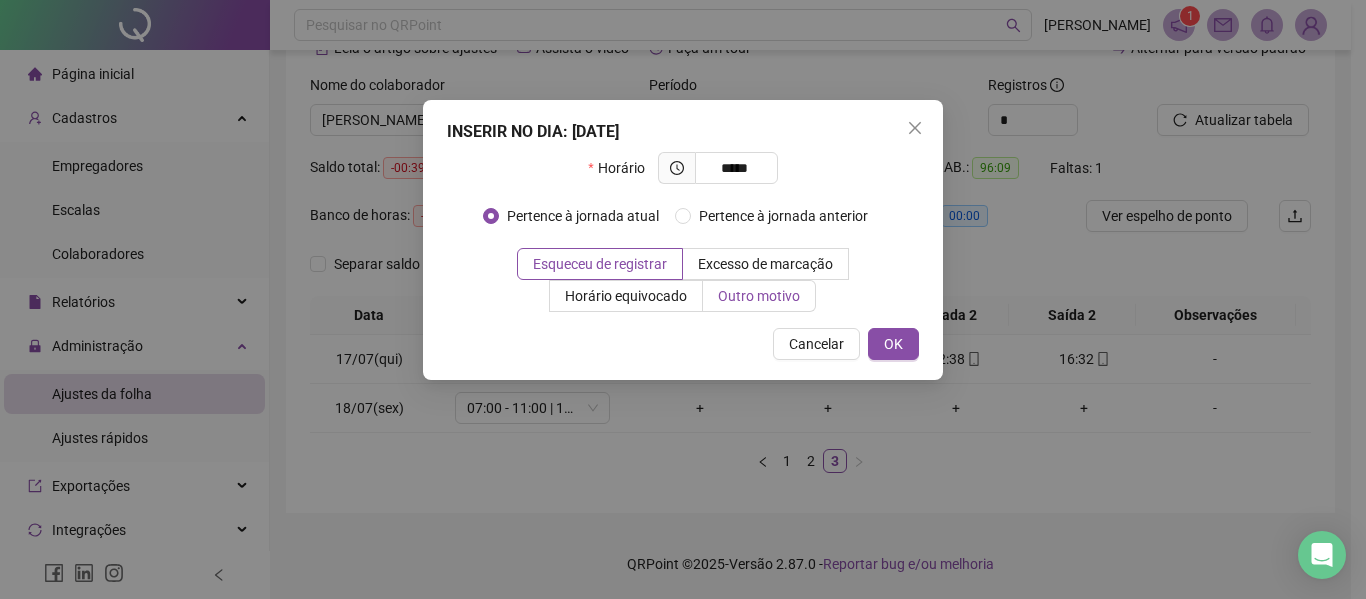 type on "*****" 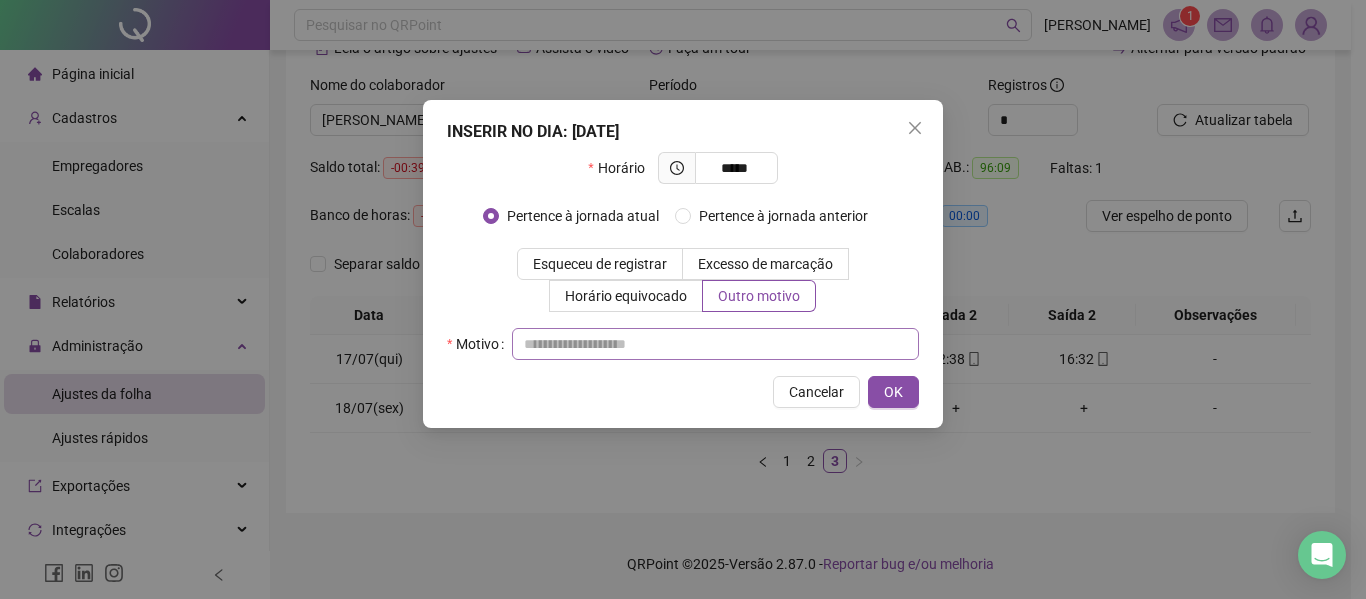 click on "INSERIR NO DIA :   [DATE] Horário ***** Pertence à jornada atual Pertence à jornada anterior Esqueceu de registrar Excesso de marcação Horário equivocado Outro motivo Motivo Cancelar OK" at bounding box center (683, 264) 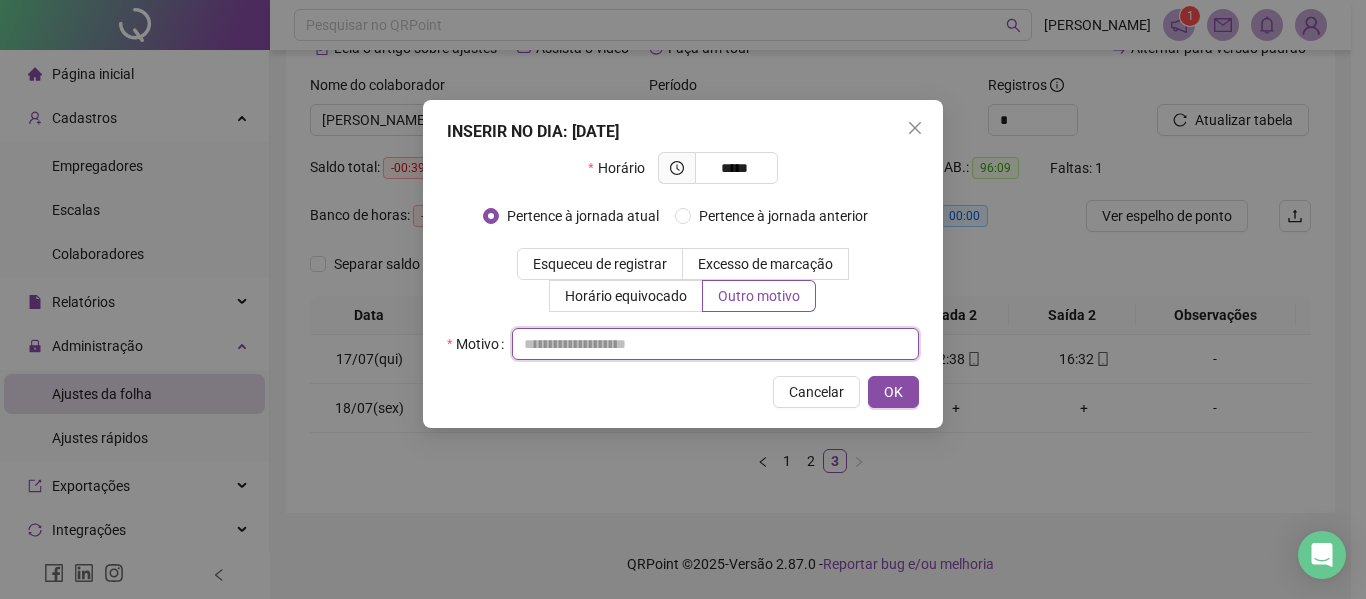 click at bounding box center (715, 344) 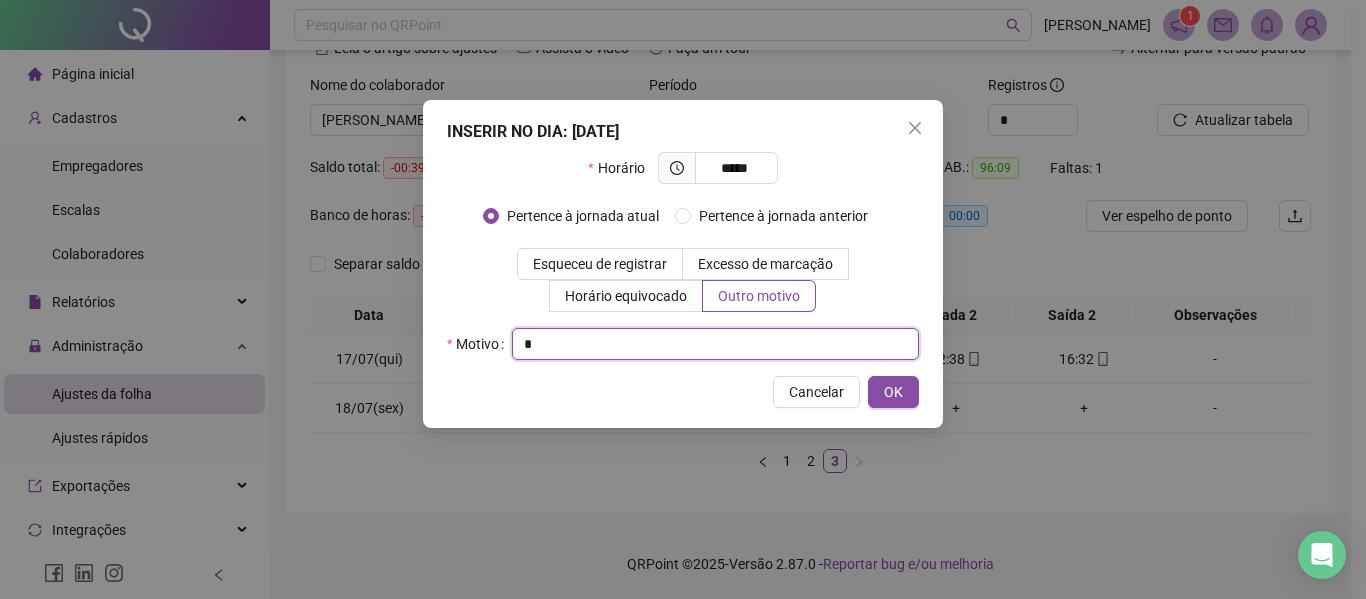 type on "*" 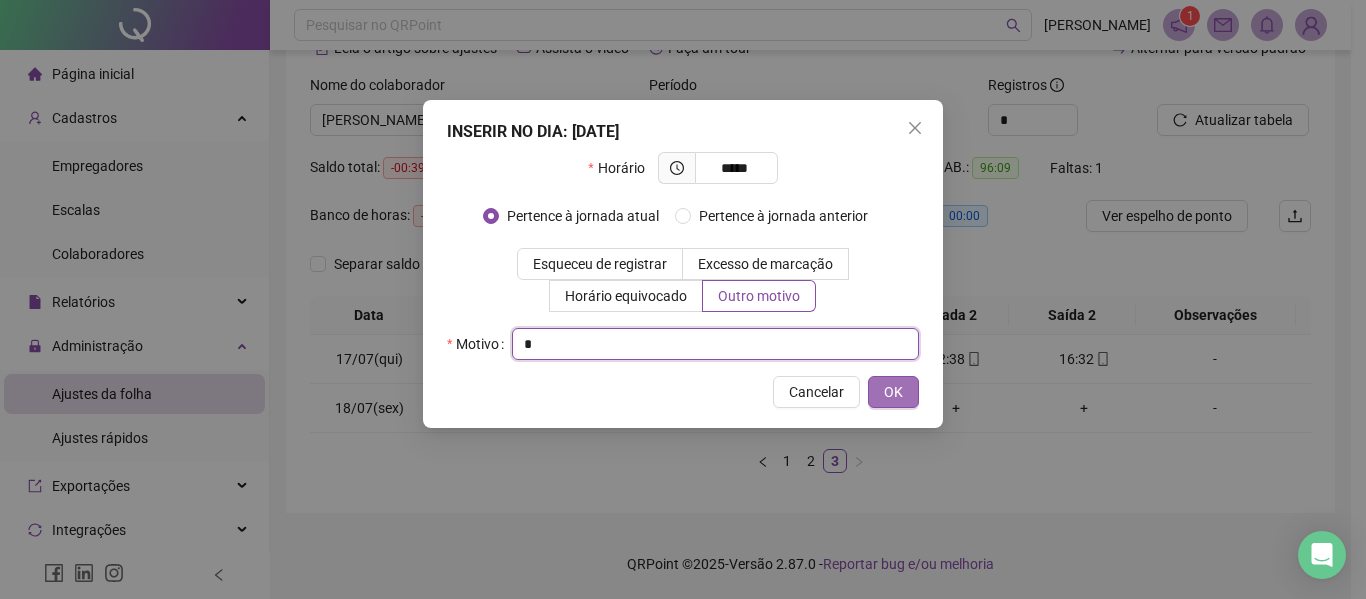 type 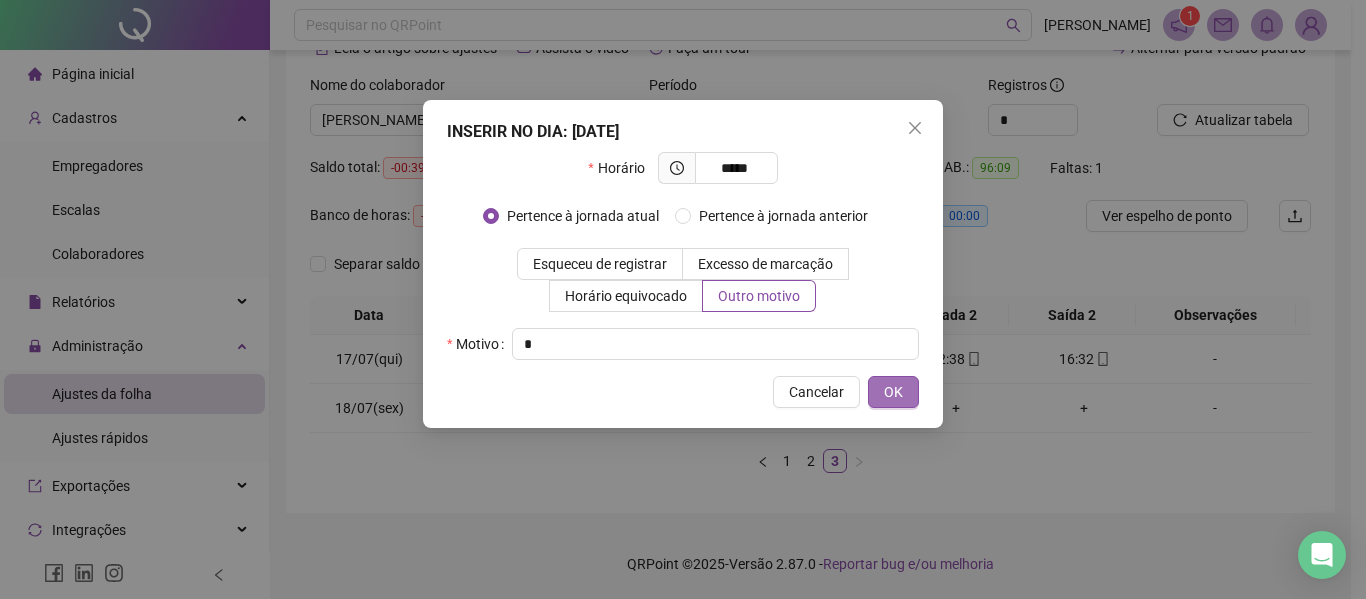 click on "OK" at bounding box center (893, 392) 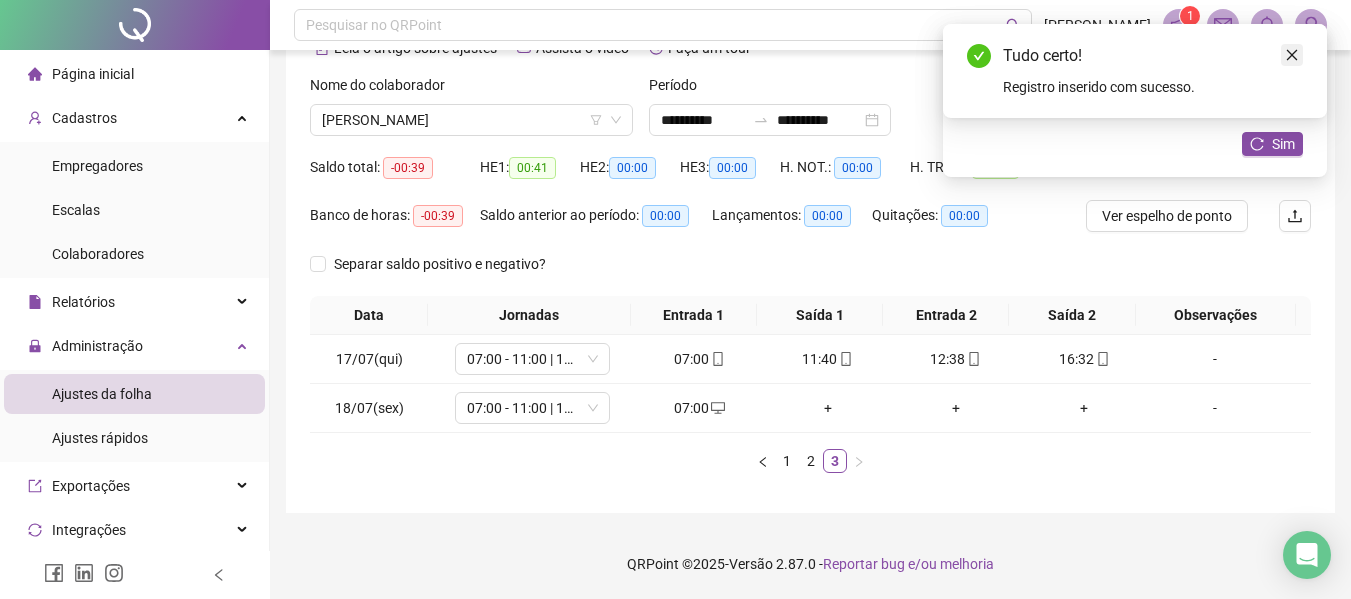 click 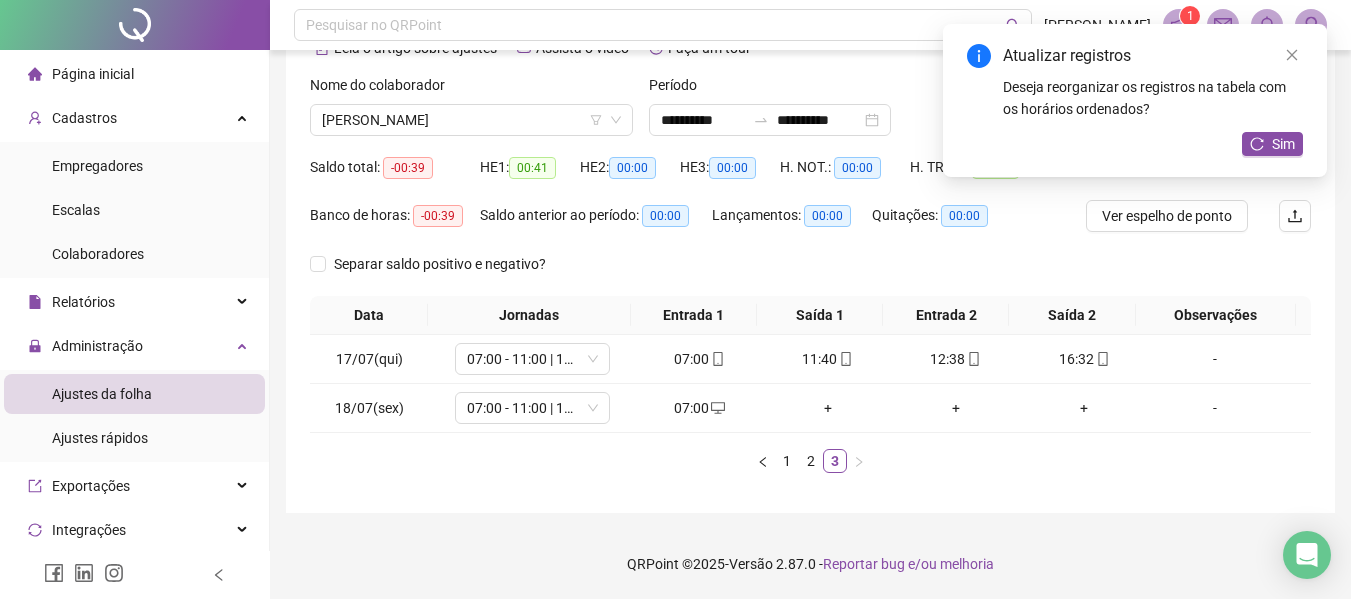 click at bounding box center [1292, 55] 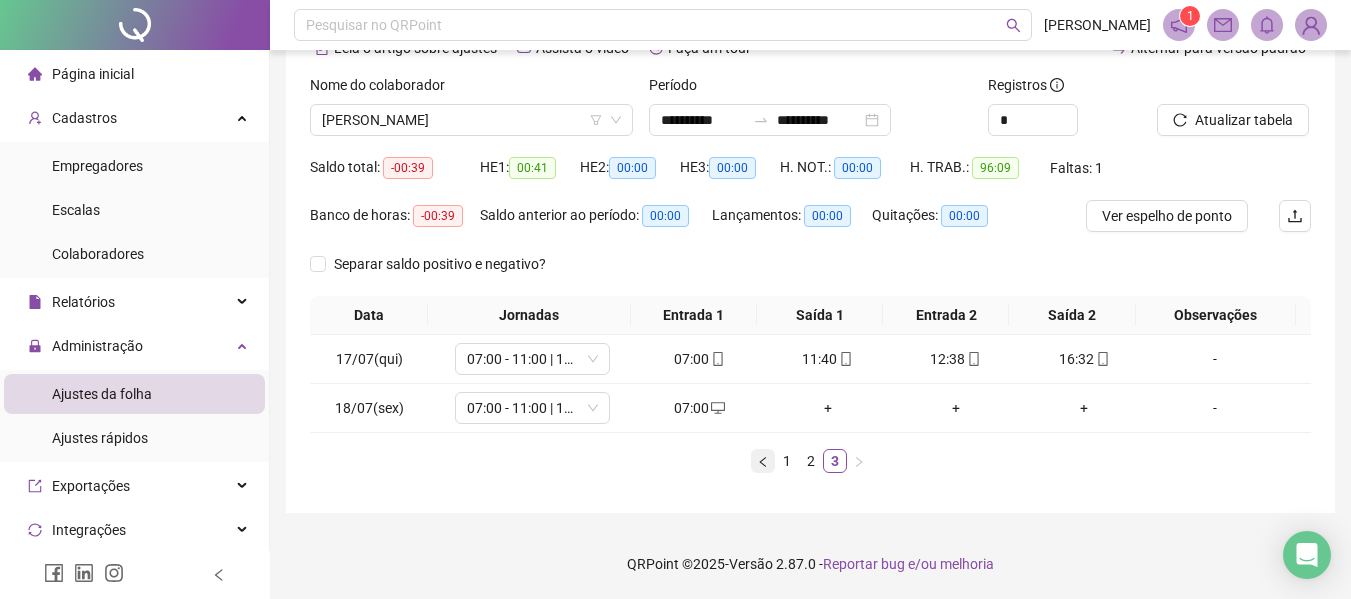 click 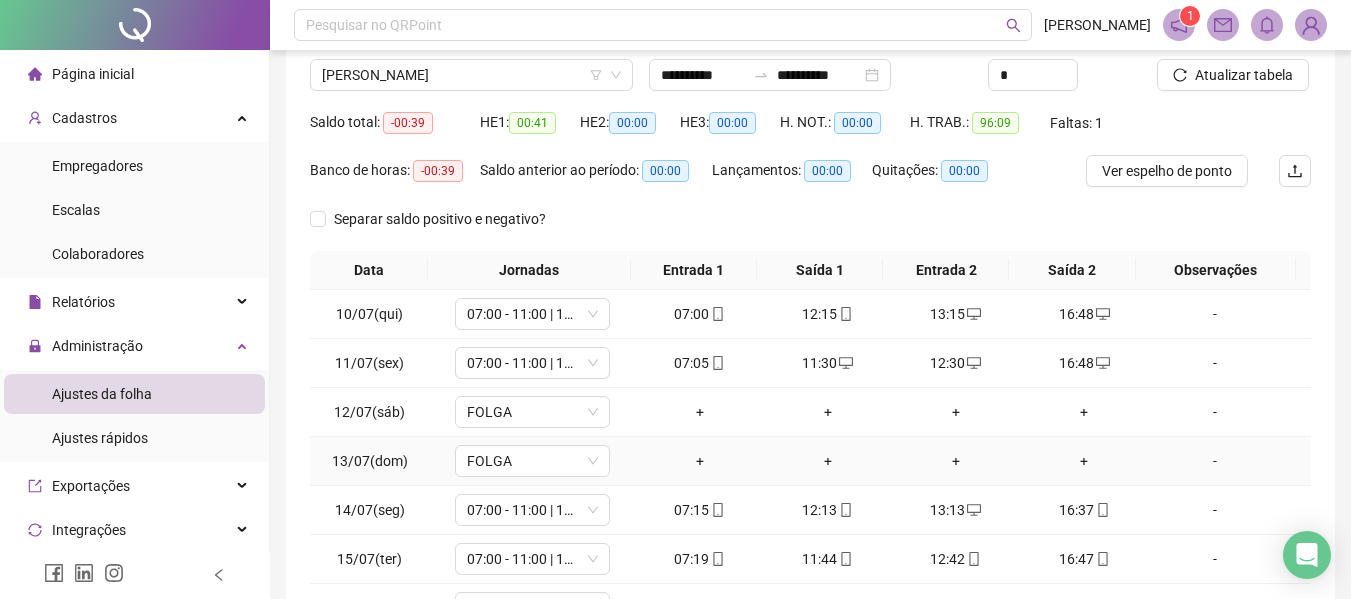 scroll, scrollTop: 355, scrollLeft: 0, axis: vertical 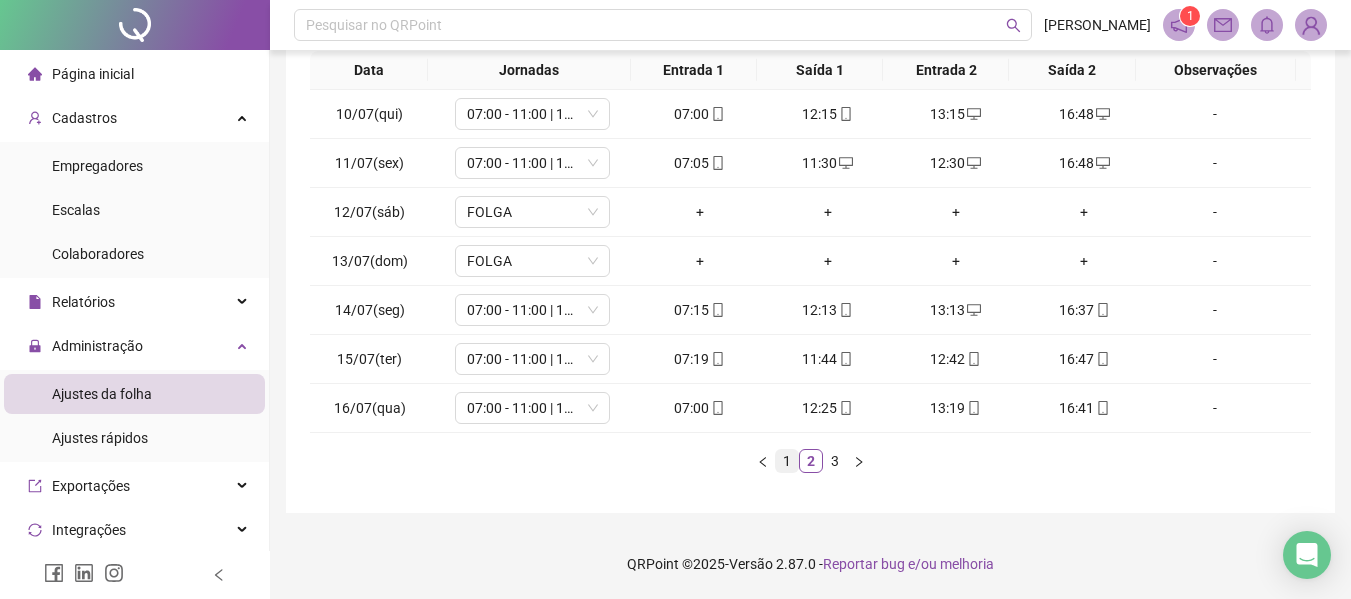 click on "1" at bounding box center (787, 461) 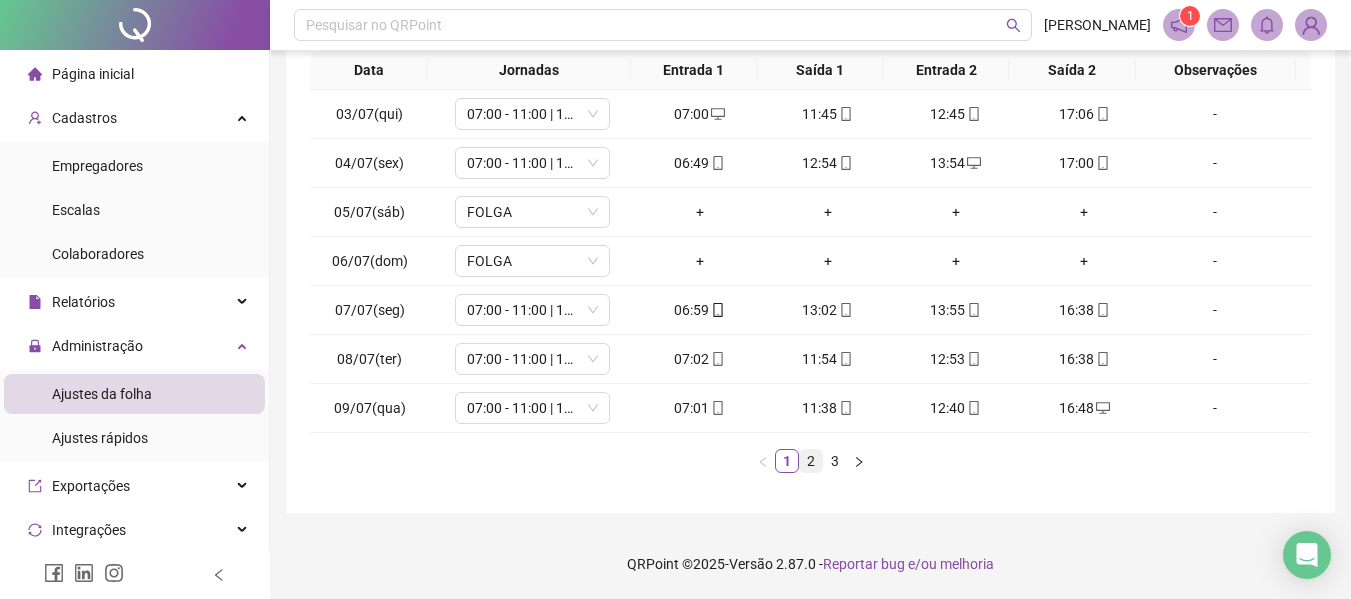 click on "2" at bounding box center (811, 461) 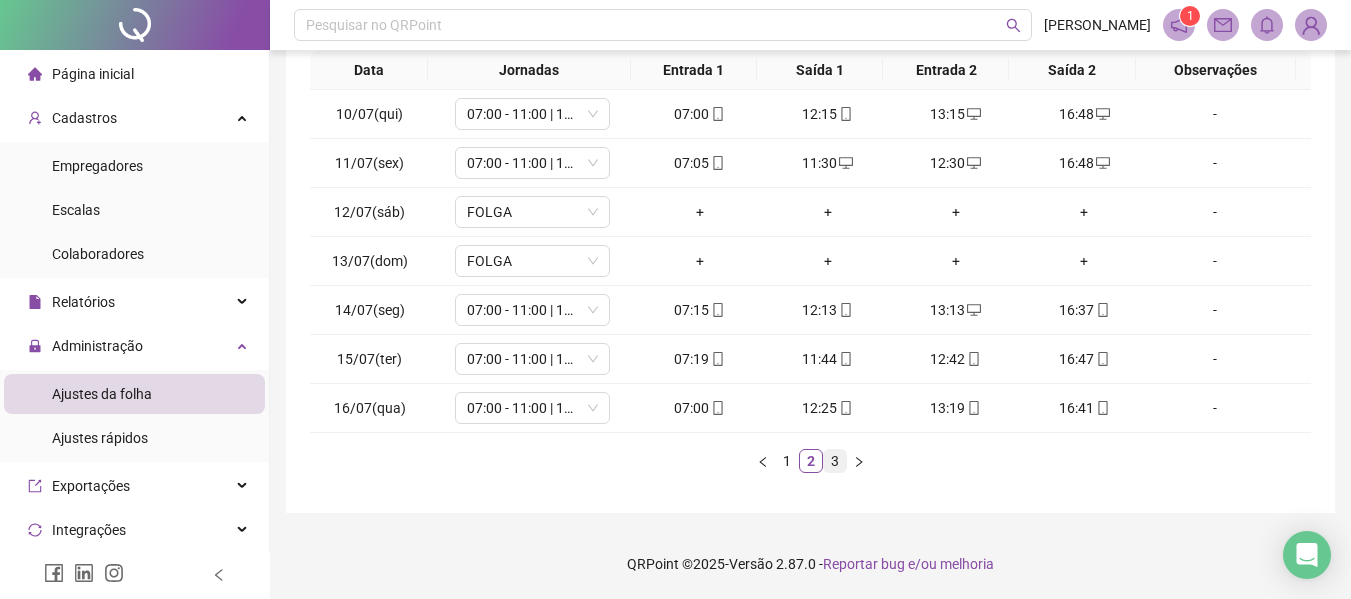 click on "3" at bounding box center (835, 461) 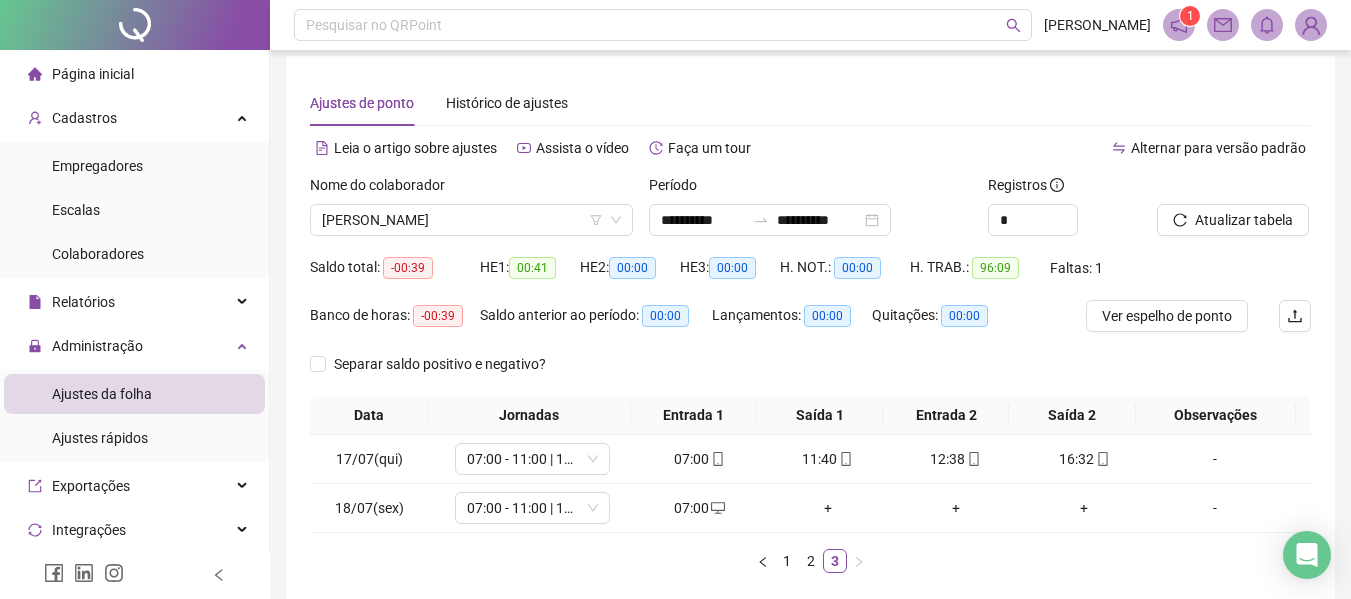 scroll, scrollTop: 110, scrollLeft: 0, axis: vertical 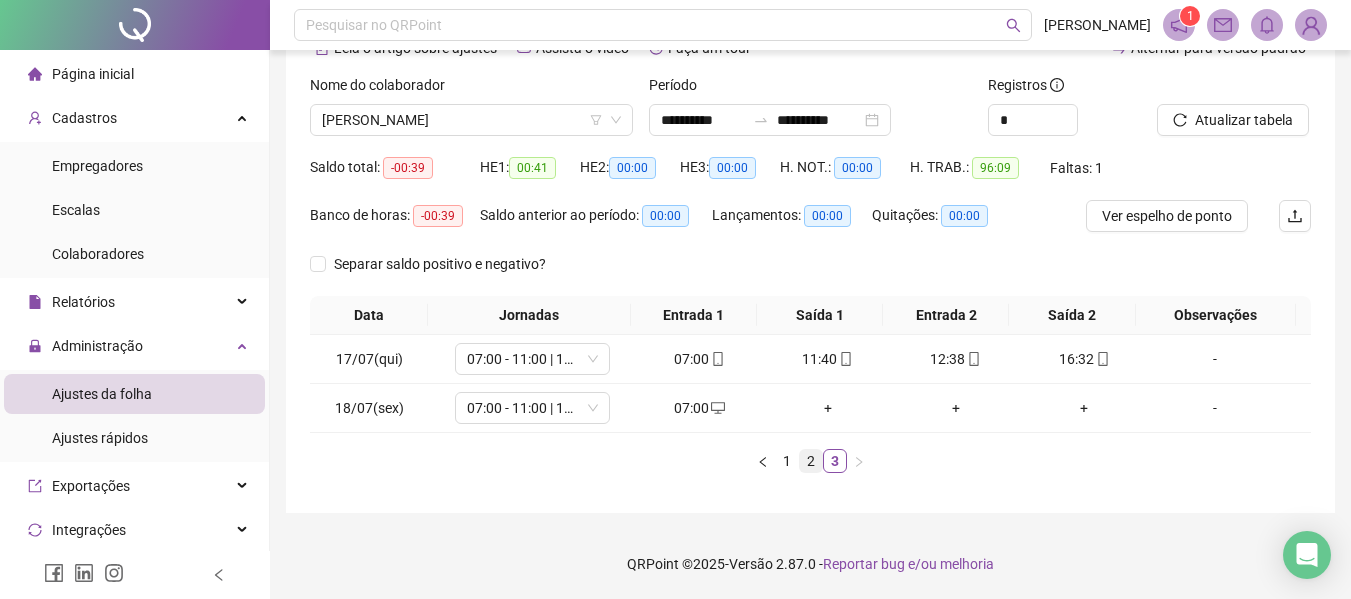 click on "2" at bounding box center [811, 461] 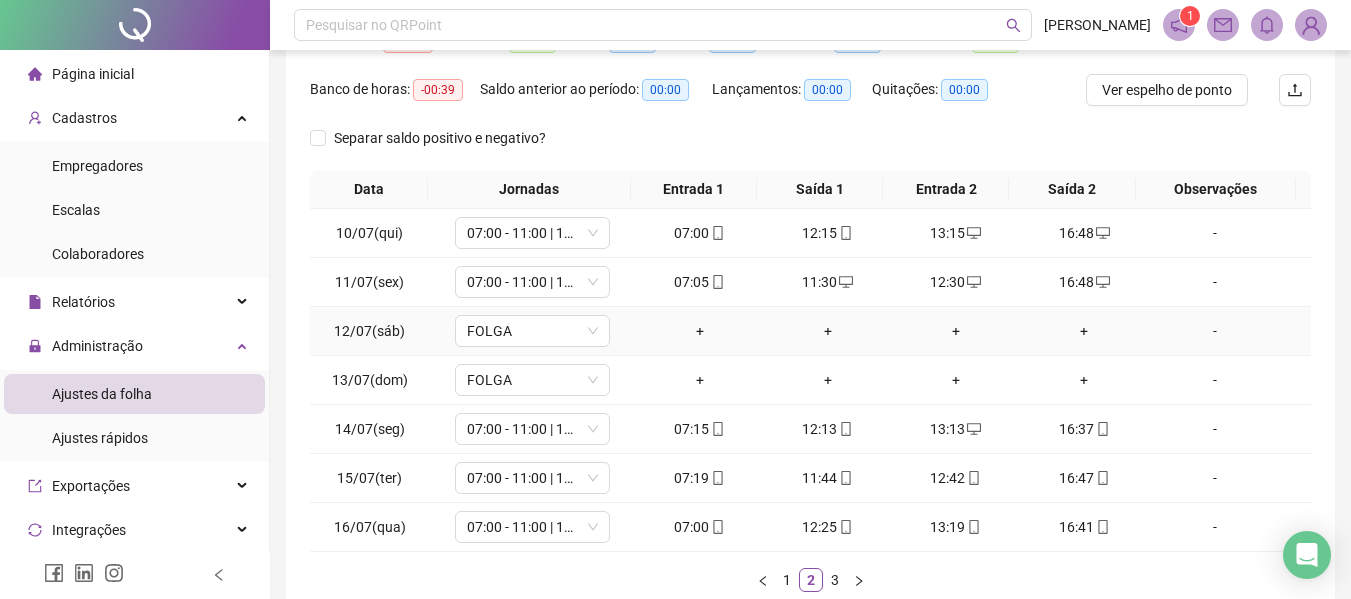 scroll, scrollTop: 355, scrollLeft: 0, axis: vertical 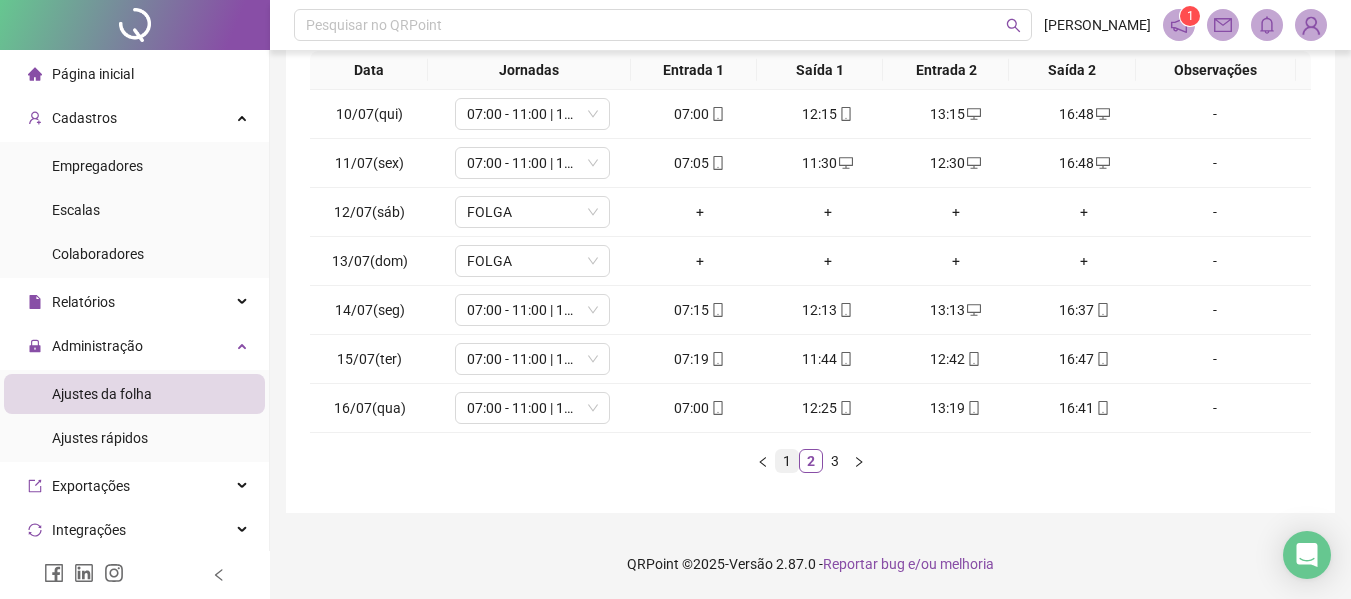 click on "1" at bounding box center (787, 461) 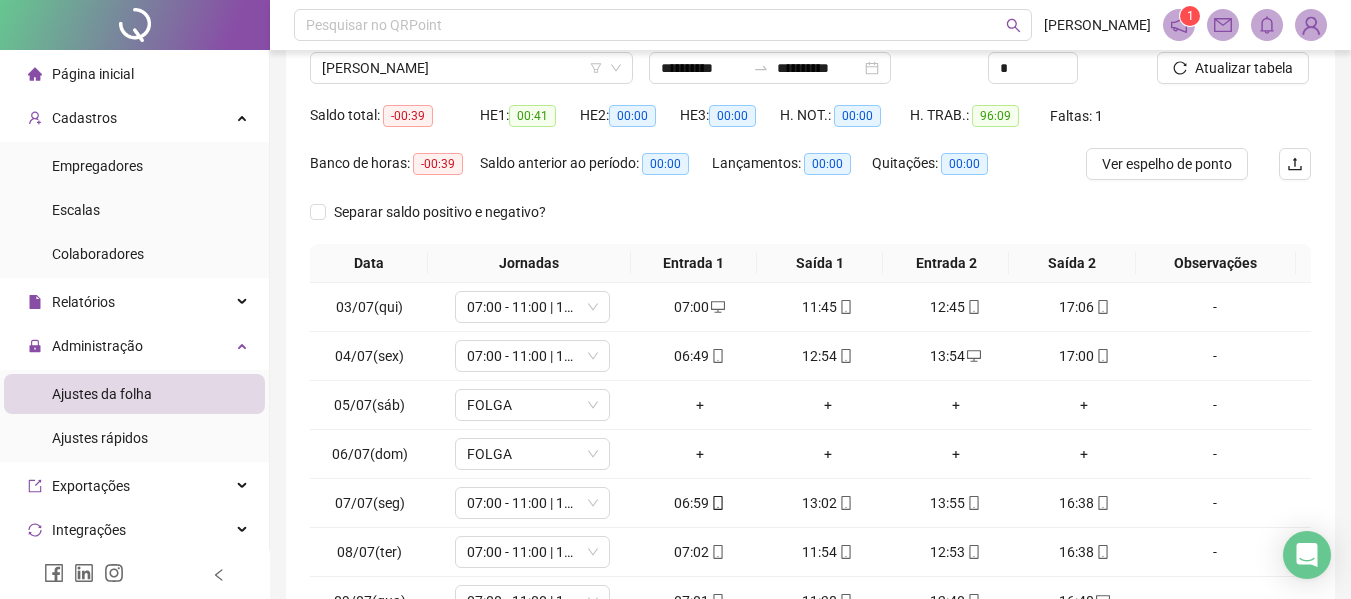scroll, scrollTop: 155, scrollLeft: 0, axis: vertical 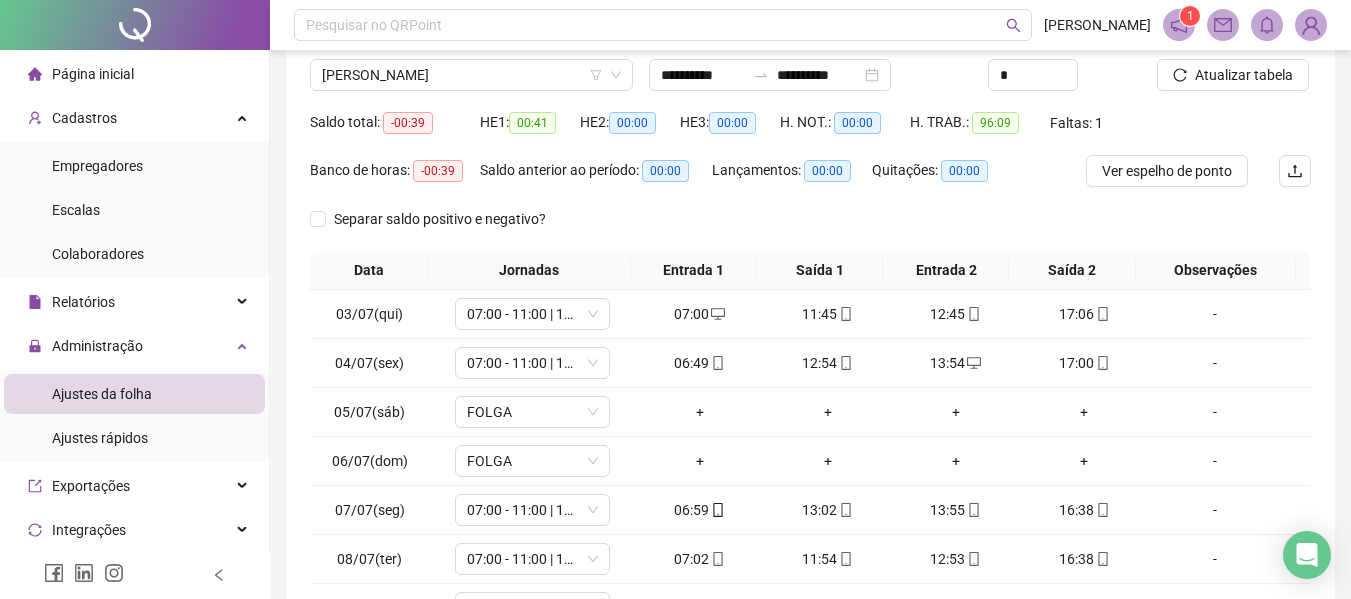 click on "Faltas:   1" at bounding box center [1076, 123] 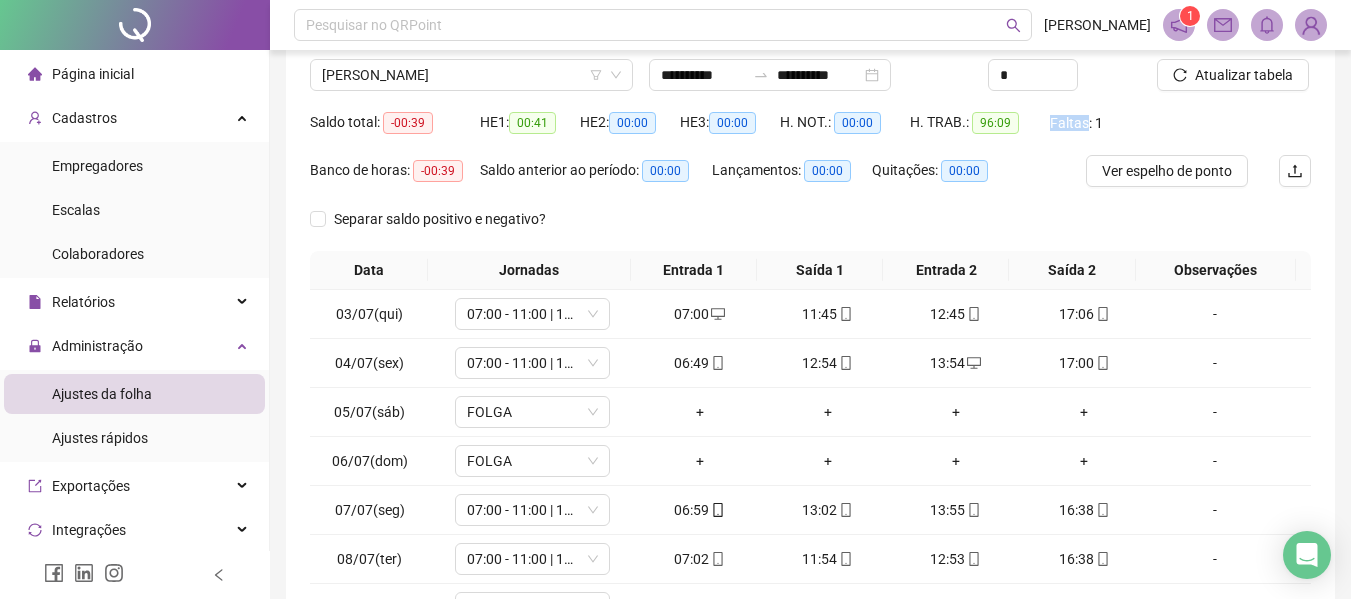 click on "Faltas:   1" at bounding box center [1076, 123] 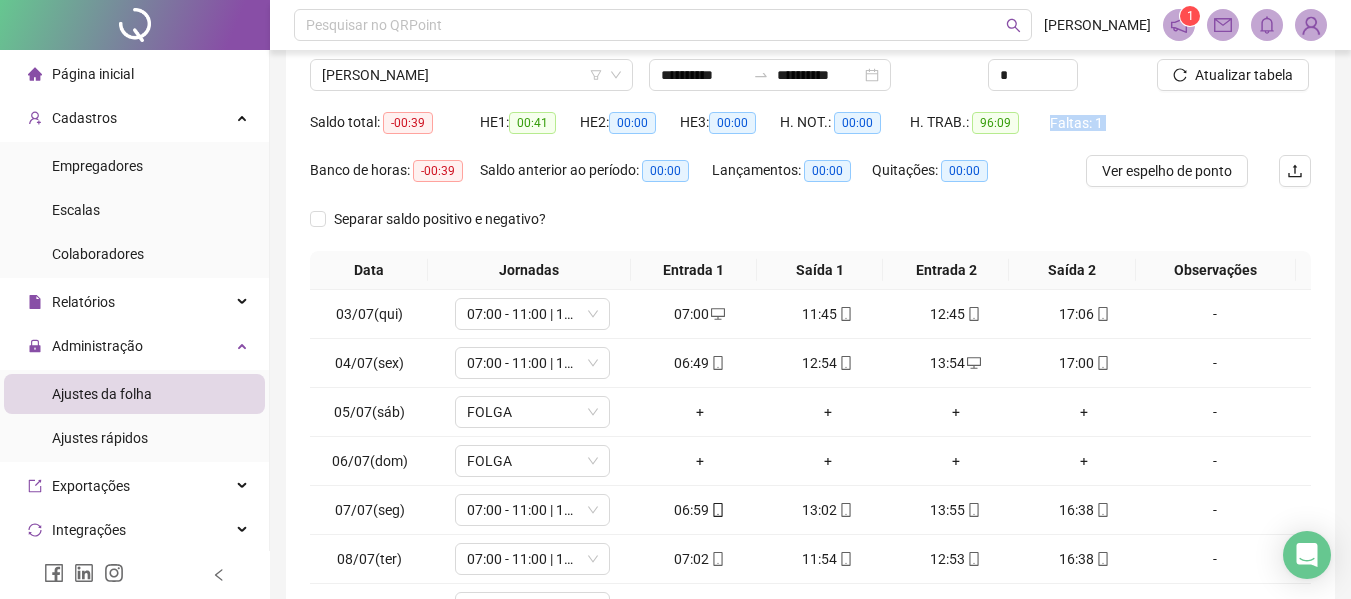 click on "Faltas:   1" at bounding box center [1076, 123] 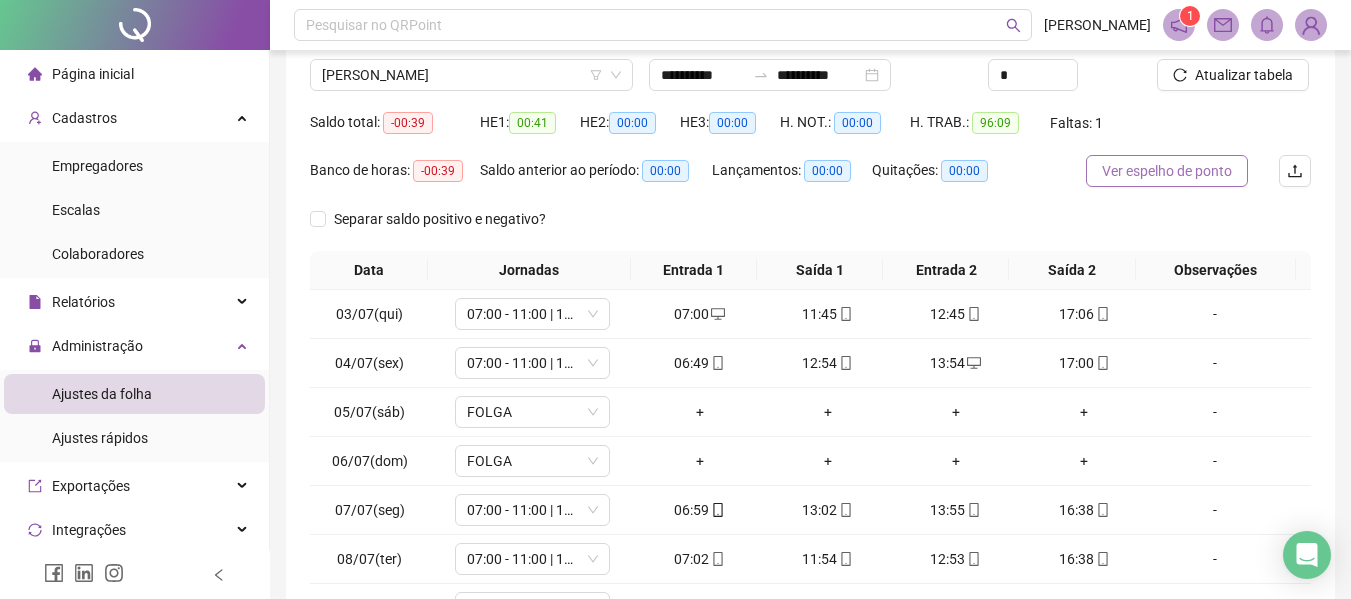 click on "Ver espelho de ponto" at bounding box center (1167, 171) 